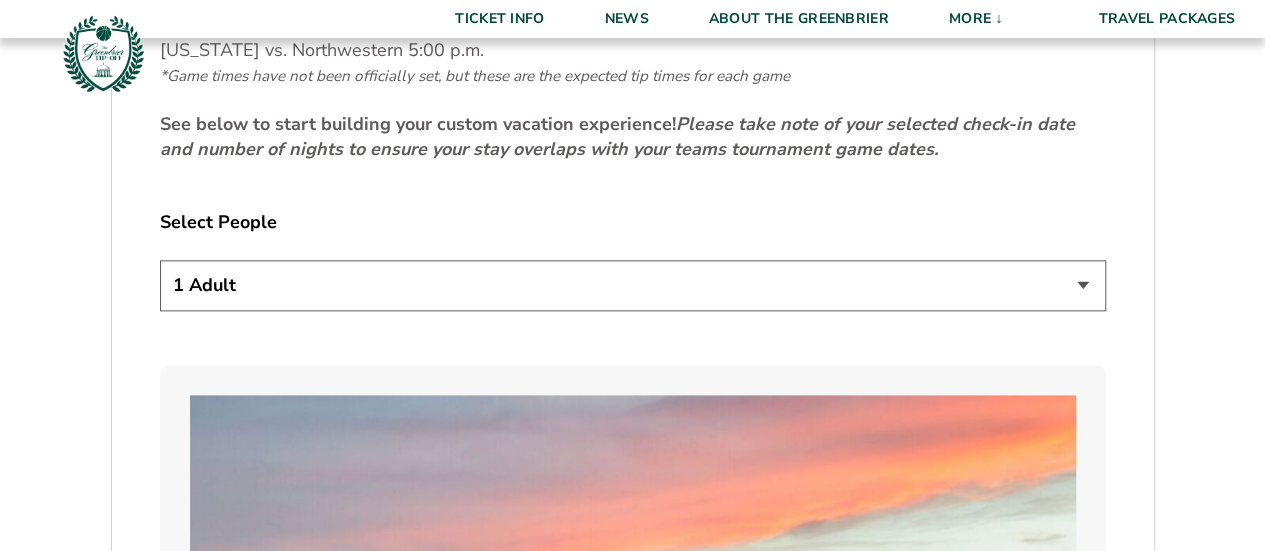 scroll, scrollTop: 1045, scrollLeft: 0, axis: vertical 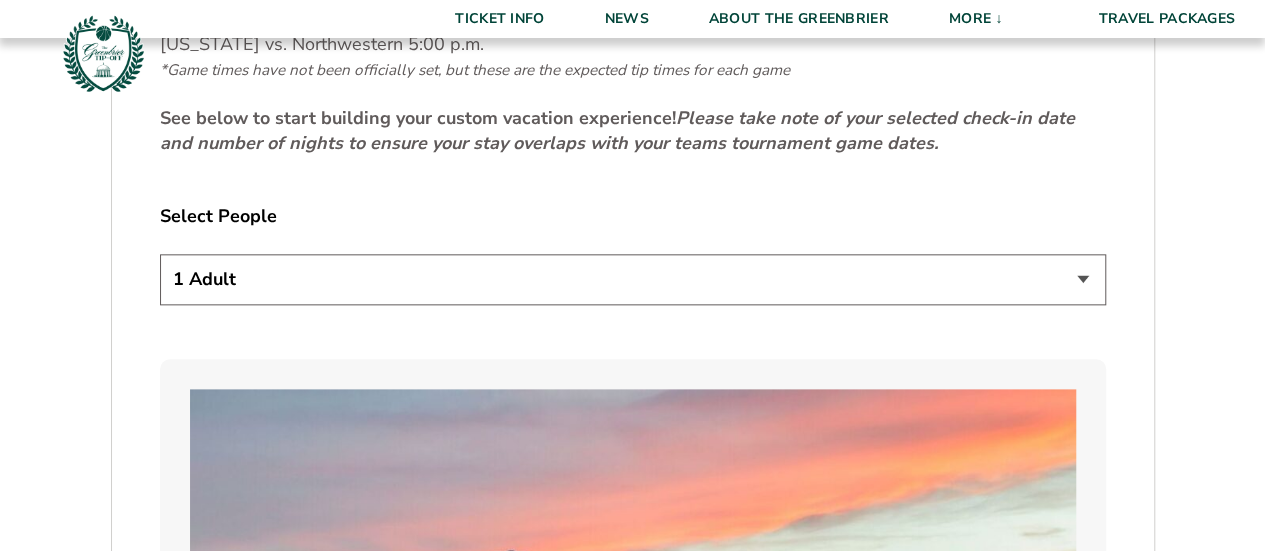 click on "1 Adult
2 Adults
3 Adults
4 Adults
2 Adults + 1 Child
2 Adults + 2 Children
2 Adults + 3 Children" at bounding box center (633, 279) 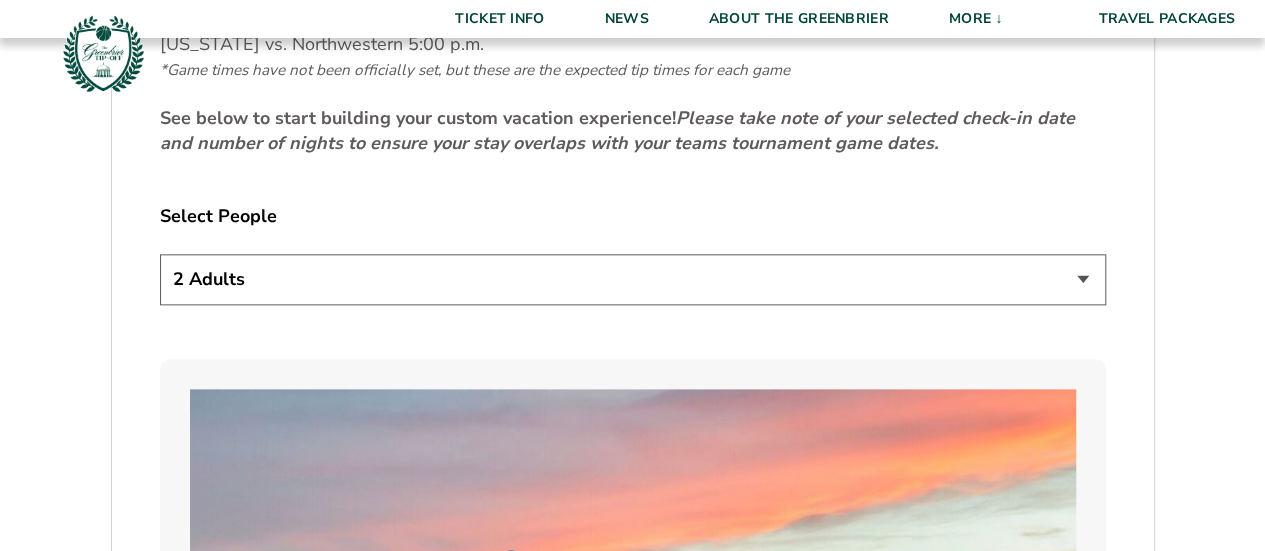 click on "1 Adult
2 Adults
3 Adults
4 Adults
2 Adults + 1 Child
2 Adults + 2 Children
2 Adults + 3 Children" at bounding box center [633, 279] 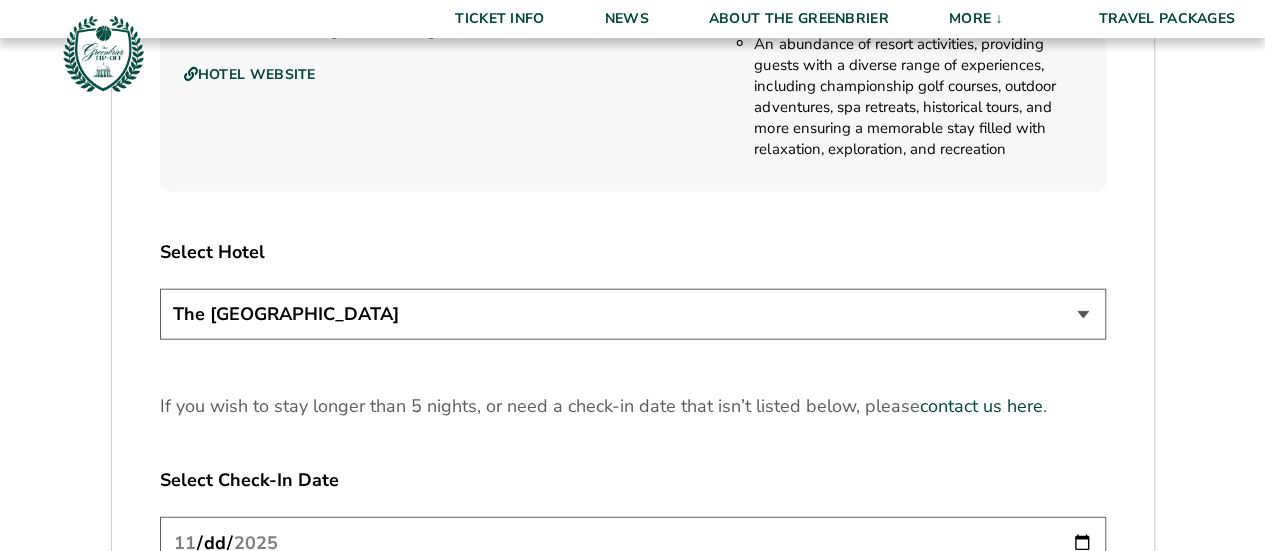 scroll, scrollTop: 2300, scrollLeft: 0, axis: vertical 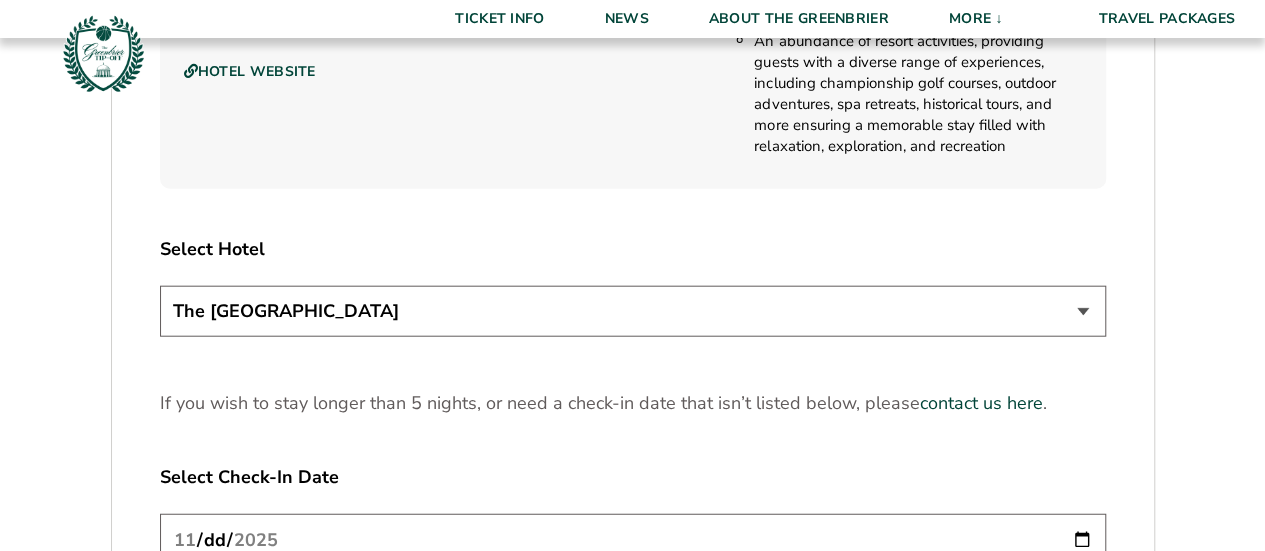 click on "The [GEOGRAPHIC_DATA]" at bounding box center [633, 311] 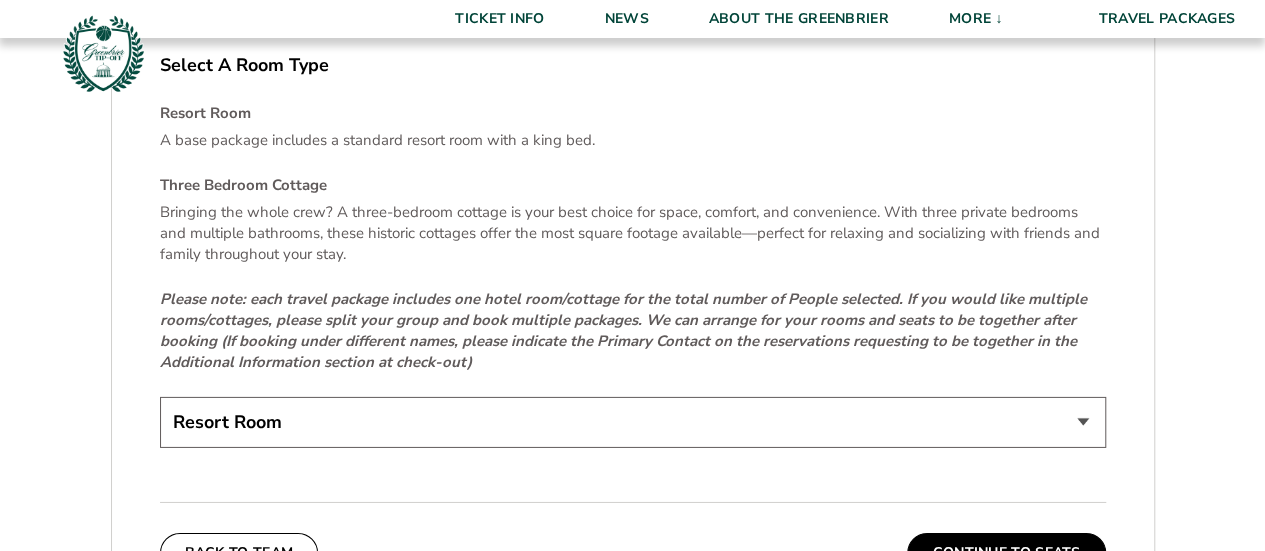 scroll, scrollTop: 3023, scrollLeft: 0, axis: vertical 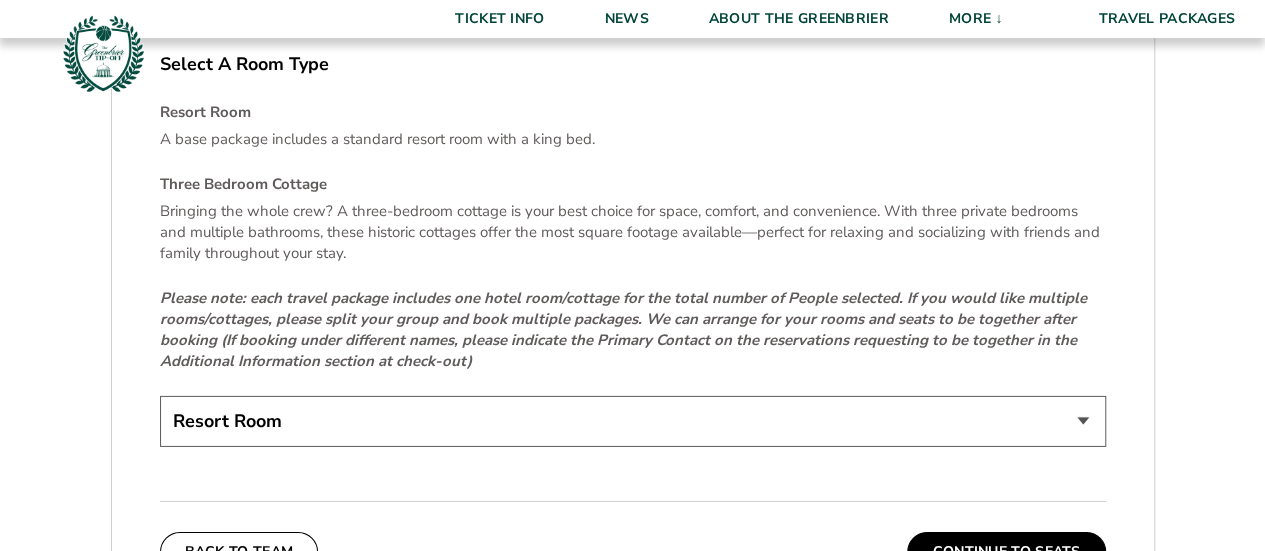 click on "Resort Room  [GEOGRAPHIC_DATA] Cottage (+$1475 per night)" at bounding box center [633, 421] 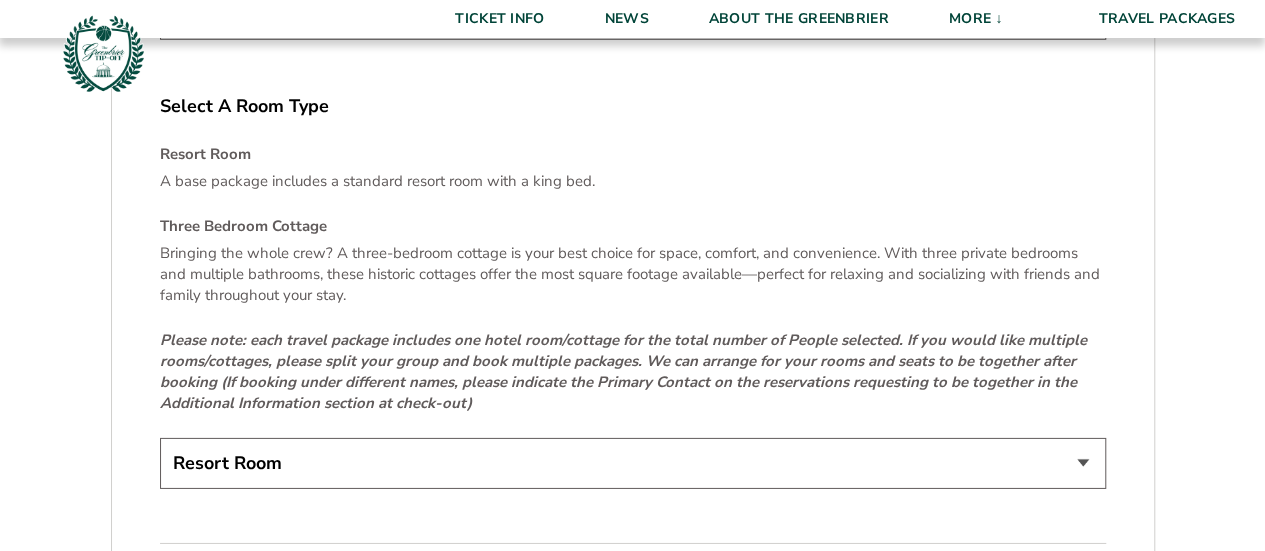 scroll, scrollTop: 2977, scrollLeft: 0, axis: vertical 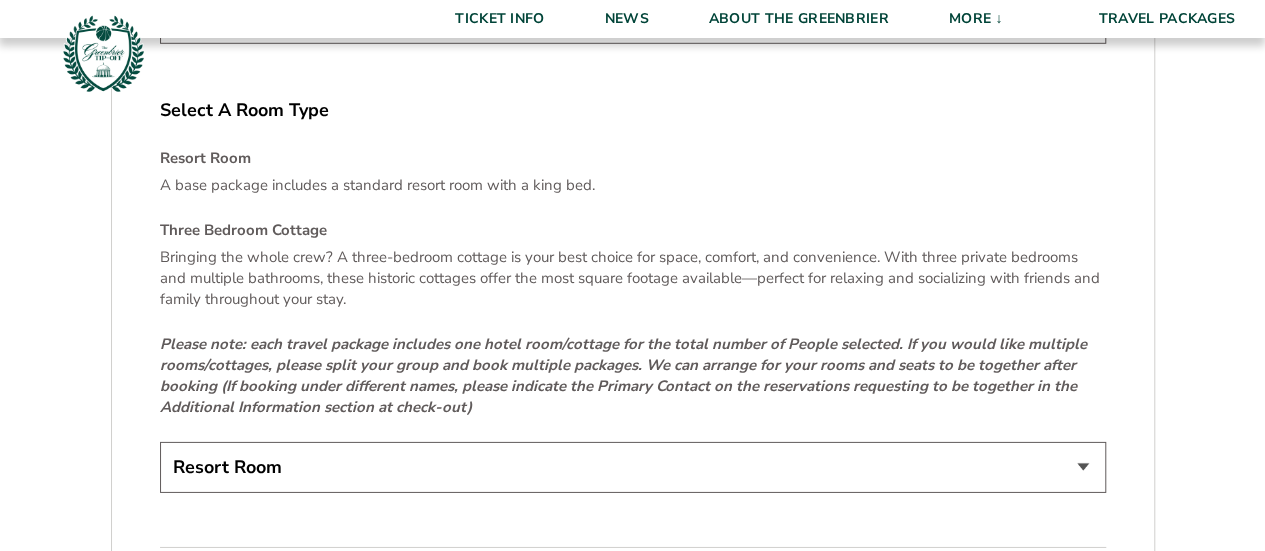 click on "Resort Room  [GEOGRAPHIC_DATA] Cottage (+$1475 per night)" at bounding box center (633, 467) 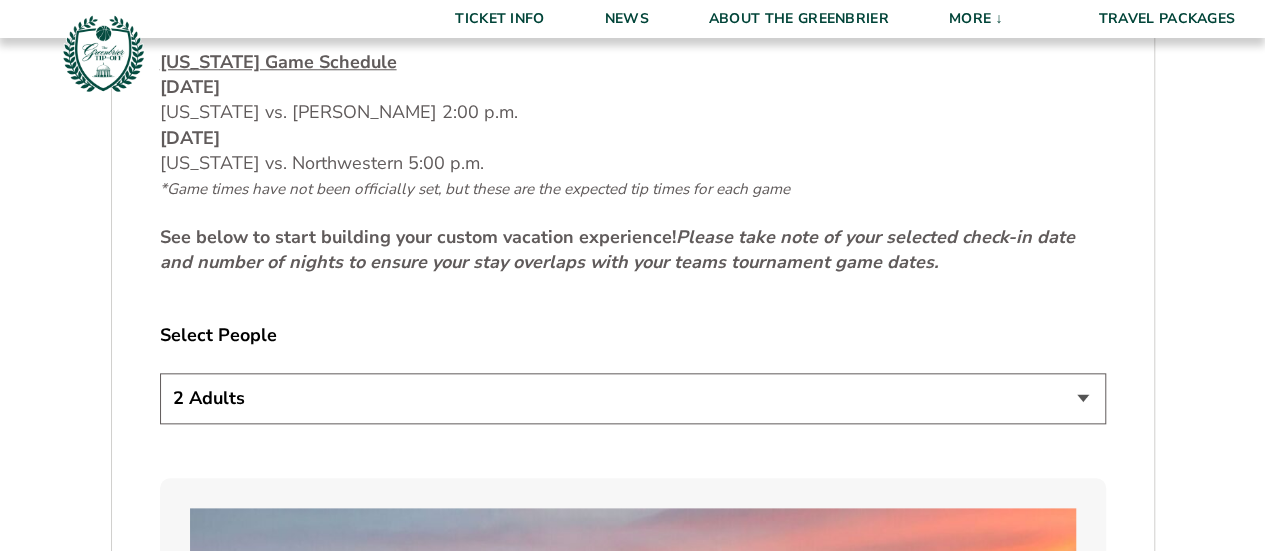 scroll, scrollTop: 933, scrollLeft: 0, axis: vertical 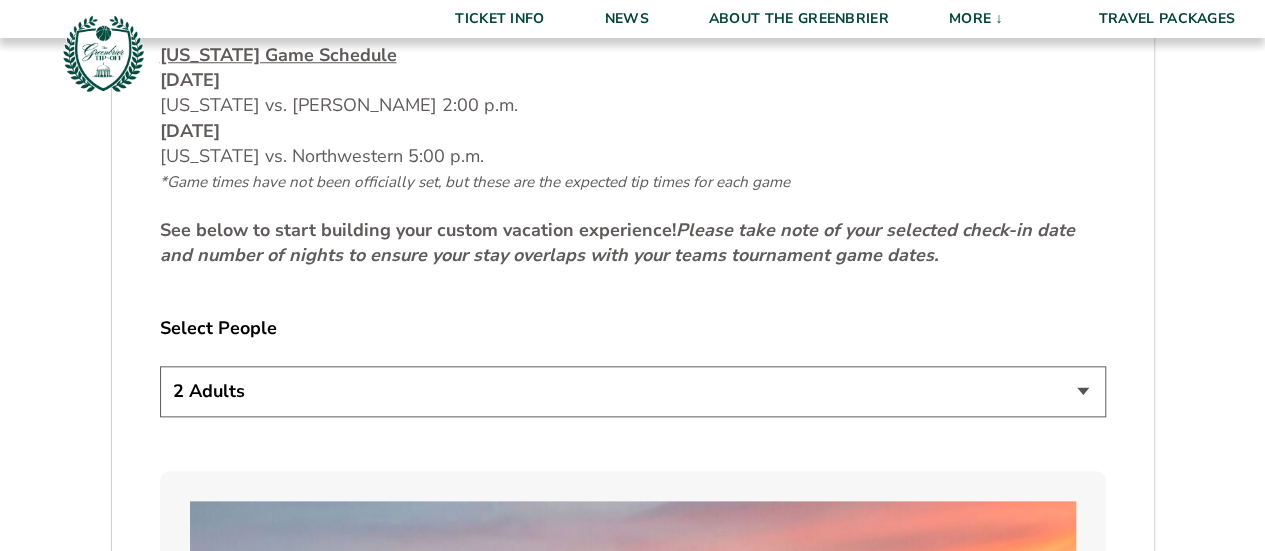 click on "1 Adult
2 Adults
3 Adults
4 Adults
2 Adults + 1 Child
2 Adults + 2 Children
2 Adults + 3 Children" at bounding box center (633, 391) 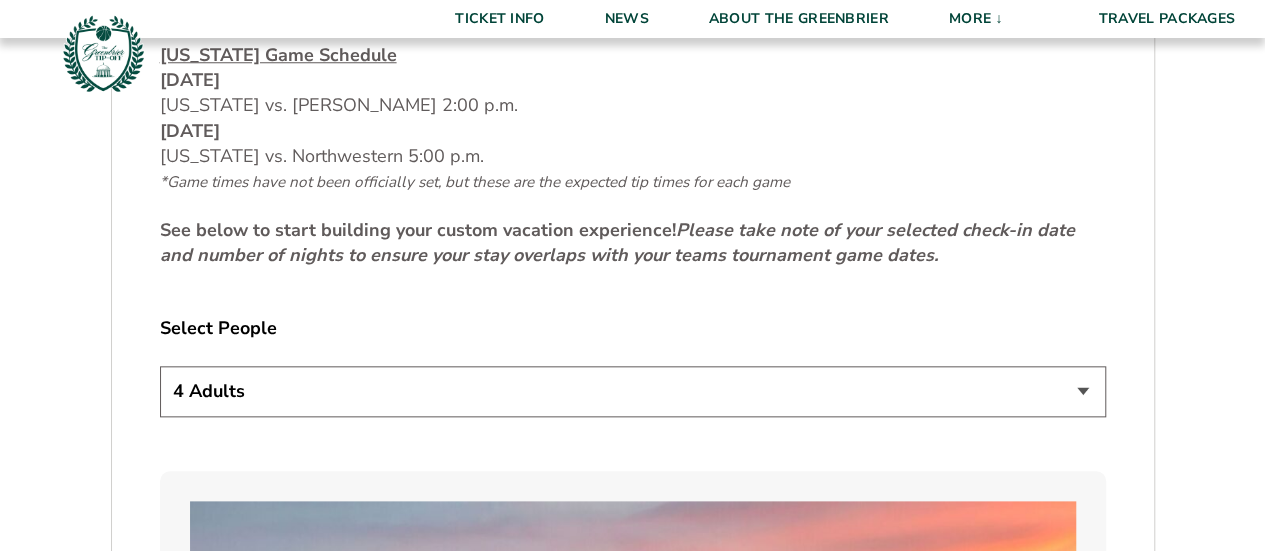 click on "1 Adult
2 Adults
3 Adults
4 Adults
2 Adults + 1 Child
2 Adults + 2 Children
2 Adults + 3 Children" at bounding box center (633, 391) 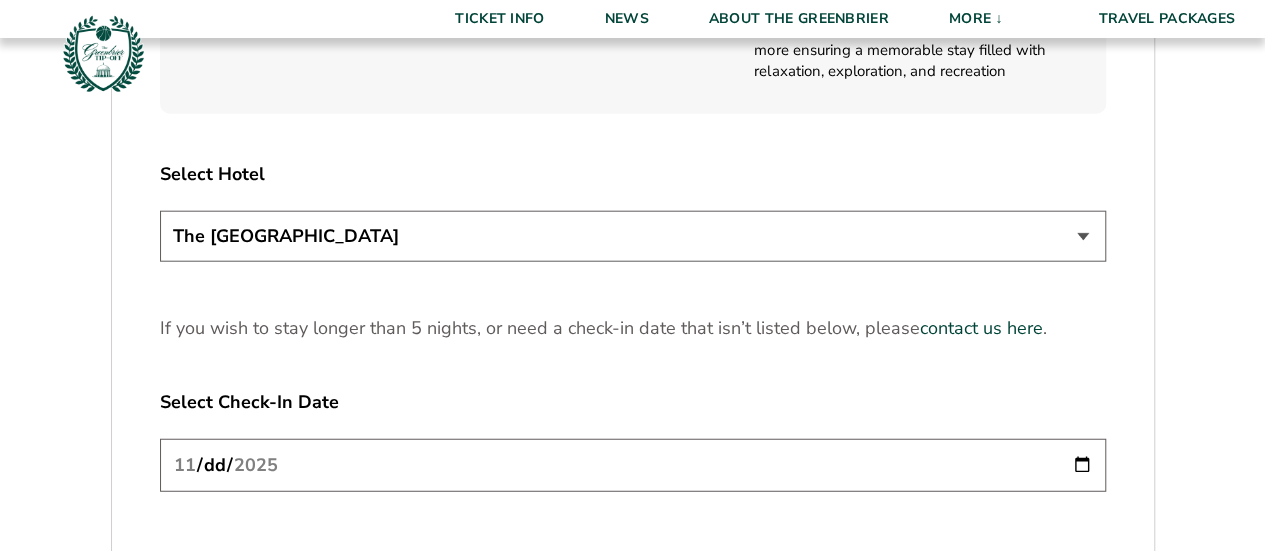 scroll, scrollTop: 2383, scrollLeft: 0, axis: vertical 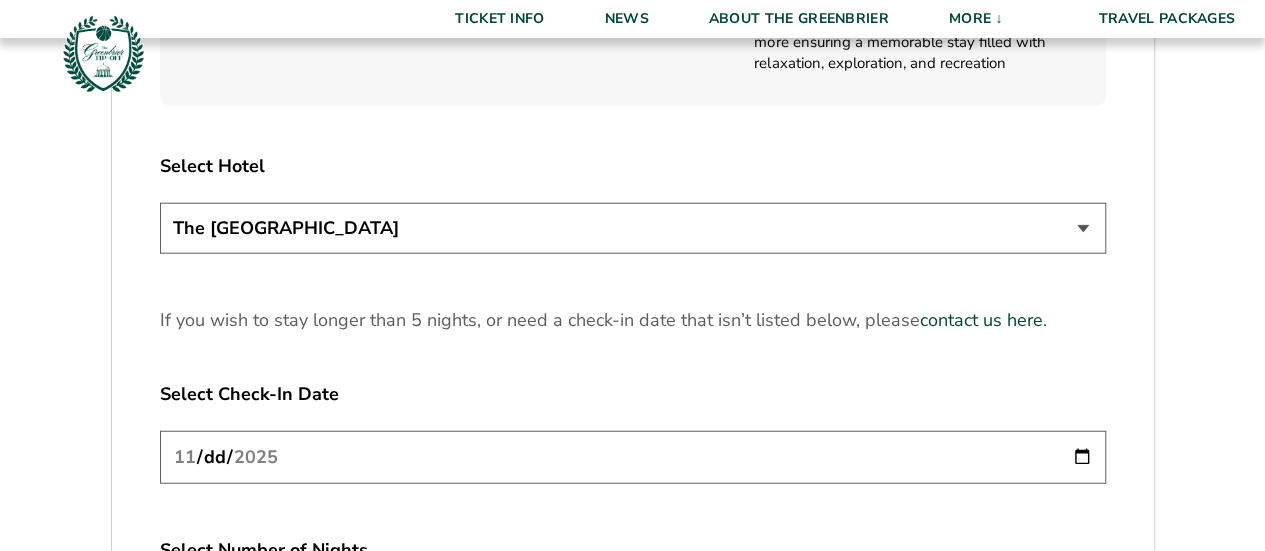 click on "The [GEOGRAPHIC_DATA]" at bounding box center (633, 228) 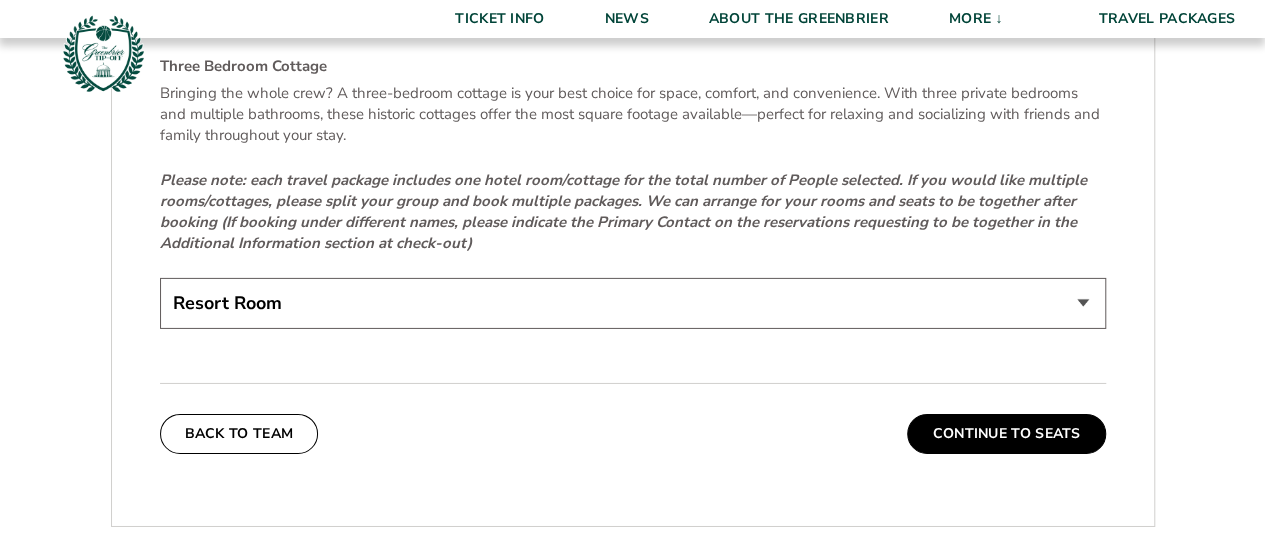 scroll, scrollTop: 3151, scrollLeft: 0, axis: vertical 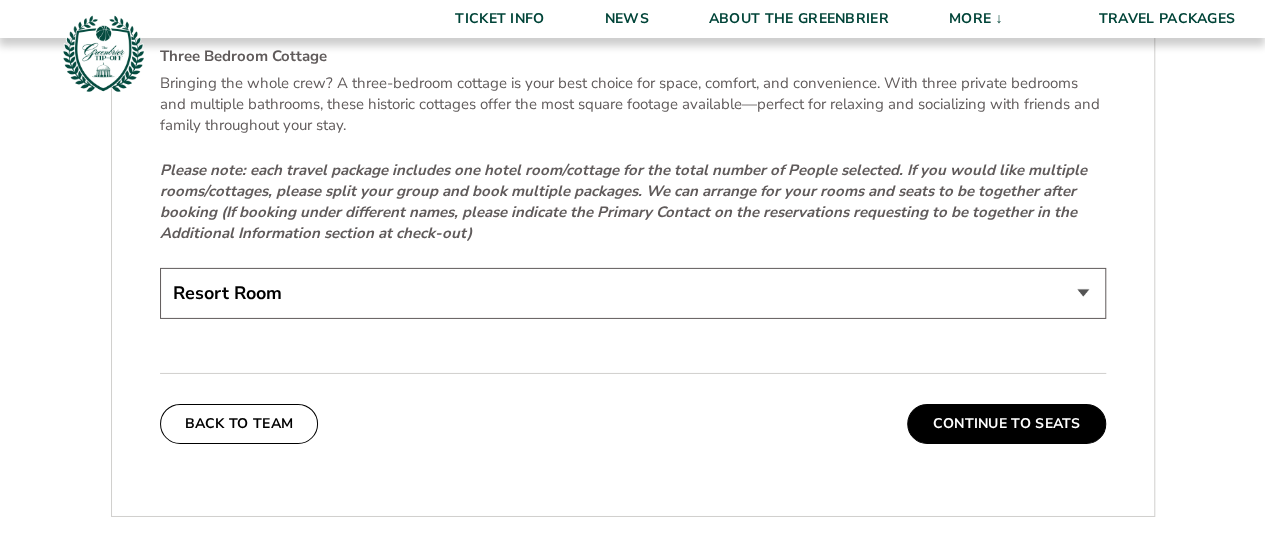 click on "Resort Room  [GEOGRAPHIC_DATA] Cottage (+$1475 per night)" at bounding box center [633, 293] 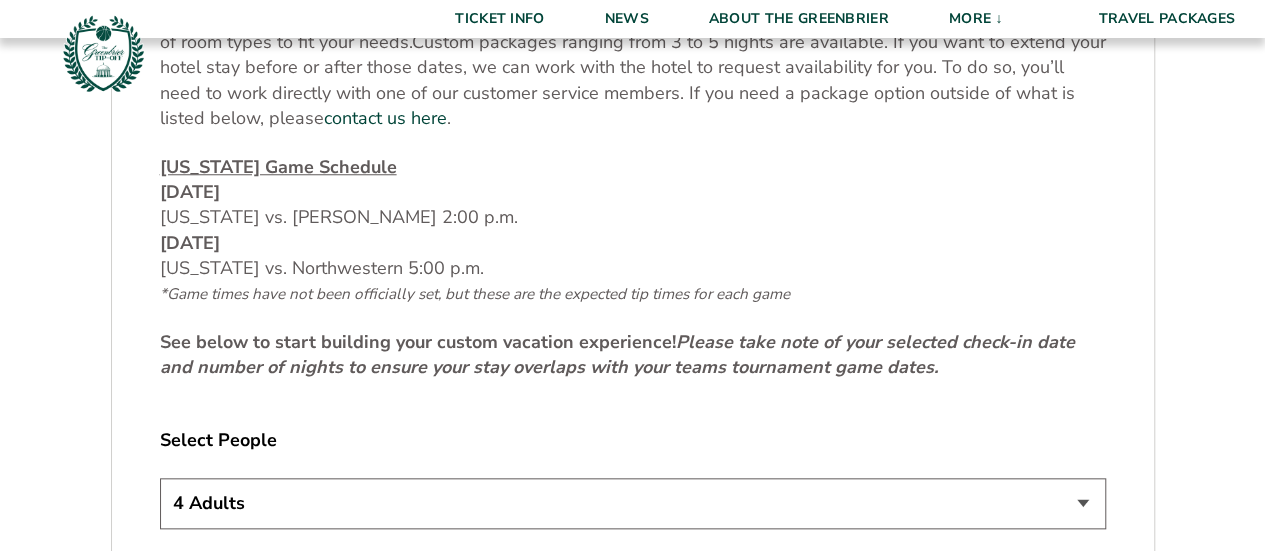 scroll, scrollTop: 818, scrollLeft: 0, axis: vertical 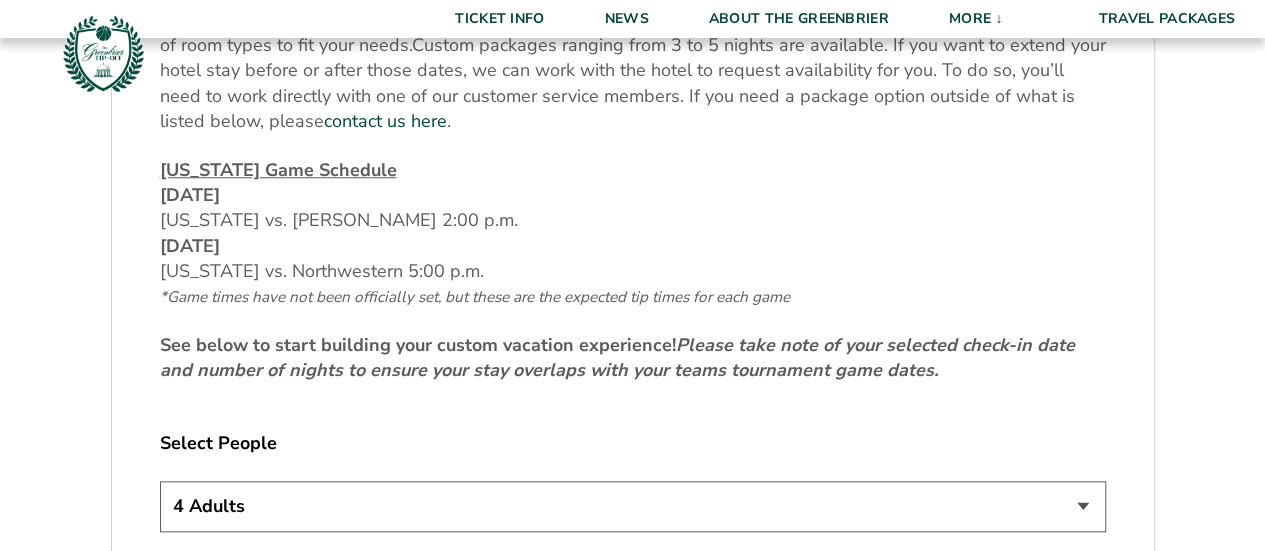 click on "1 Adult
2 Adults
3 Adults
4 Adults
2 Adults + 1 Child
2 Adults + 2 Children
2 Adults + 3 Children" at bounding box center [633, 506] 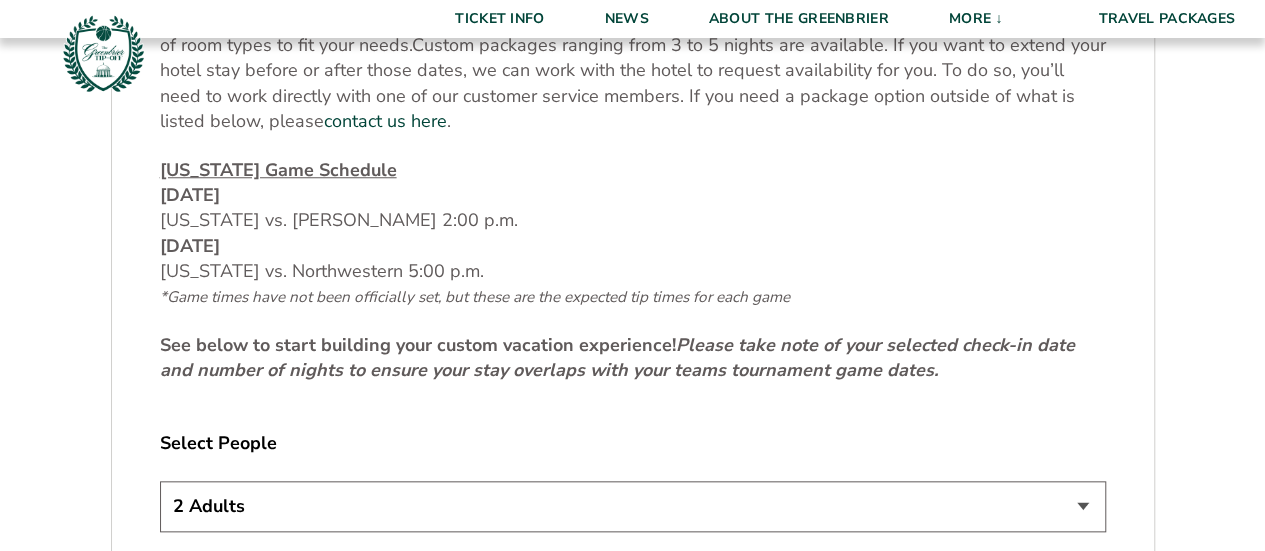 click on "1 Adult
2 Adults
3 Adults
4 Adults
2 Adults + 1 Child
2 Adults + 2 Children
2 Adults + 3 Children" at bounding box center (633, 506) 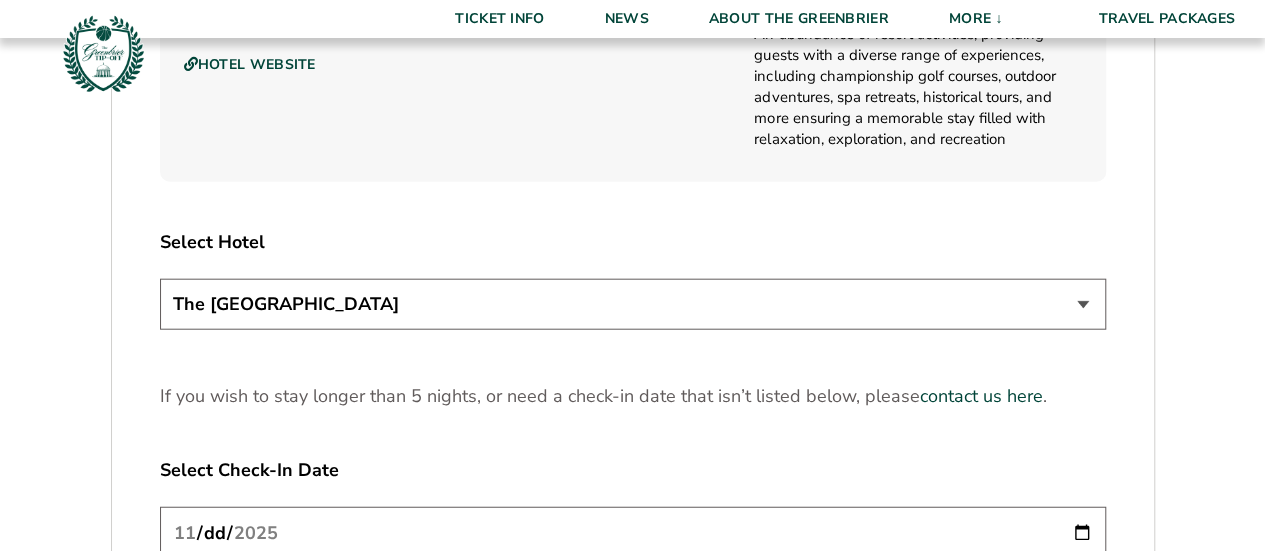 scroll, scrollTop: 2311, scrollLeft: 0, axis: vertical 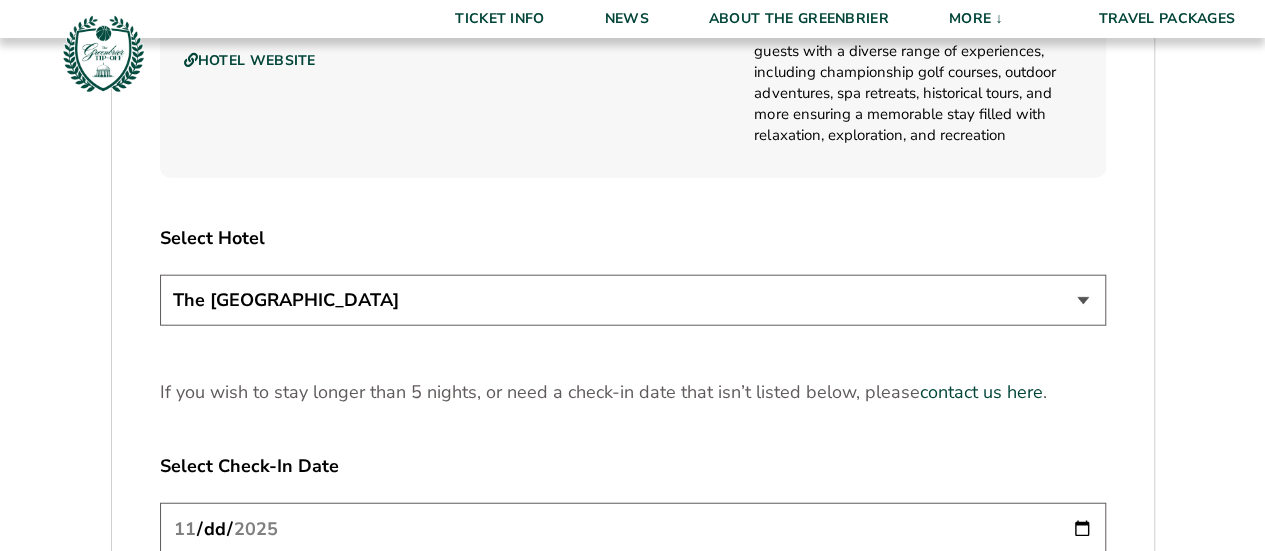click on "The [GEOGRAPHIC_DATA]" at bounding box center (633, 300) 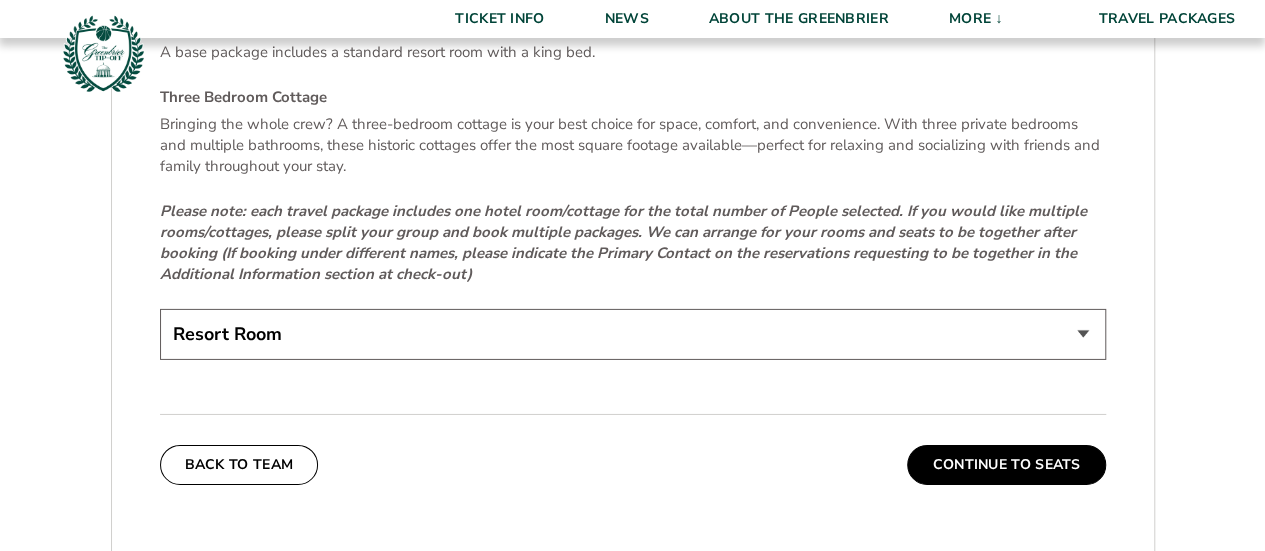 scroll, scrollTop: 3191, scrollLeft: 0, axis: vertical 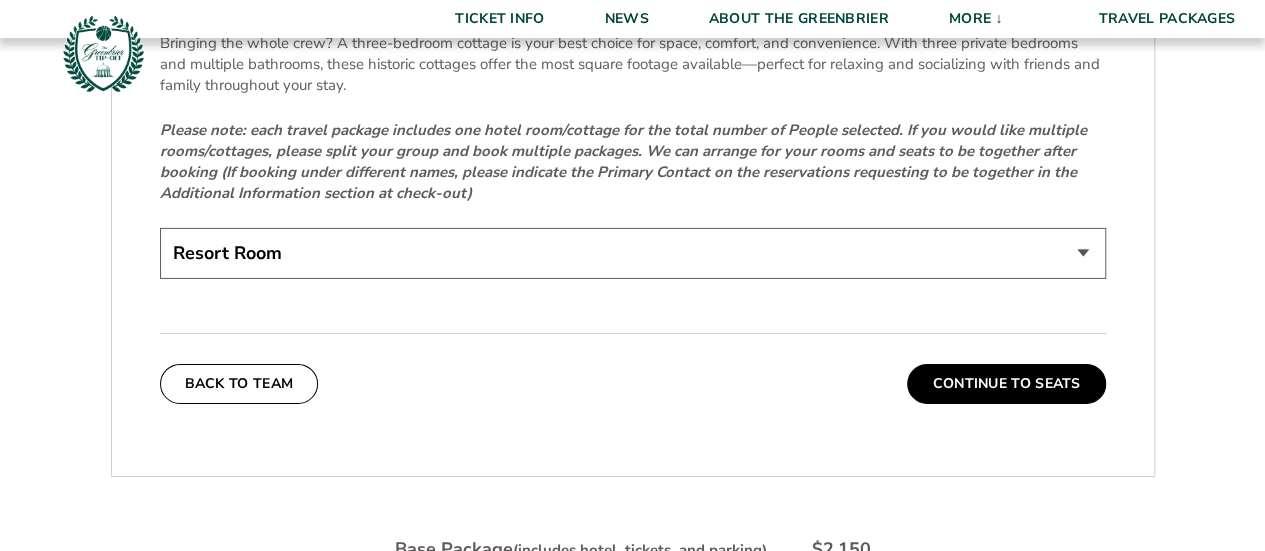 click on "Resort Room  [GEOGRAPHIC_DATA] Cottage (+$1475 per night)" at bounding box center (633, 253) 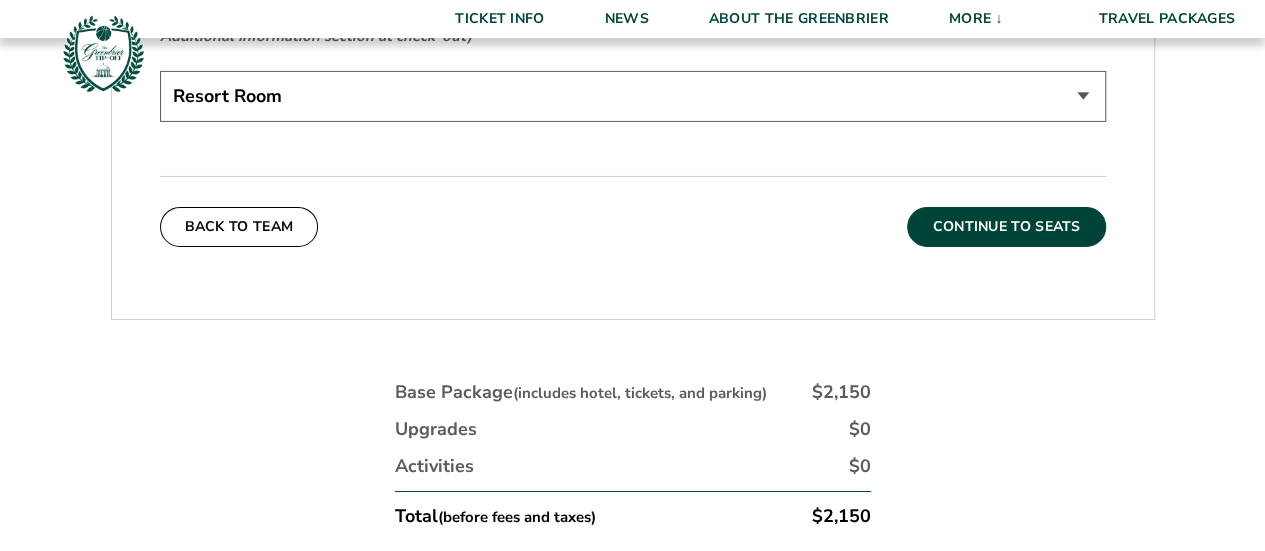 scroll, scrollTop: 3349, scrollLeft: 0, axis: vertical 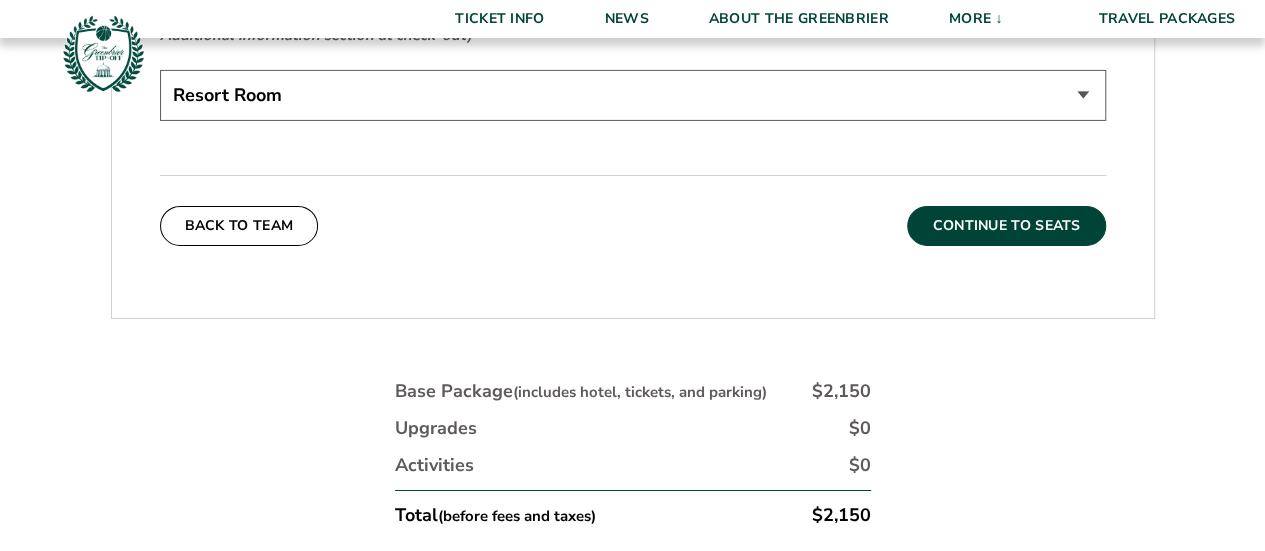 click on "Continue To Seats" at bounding box center (1006, 226) 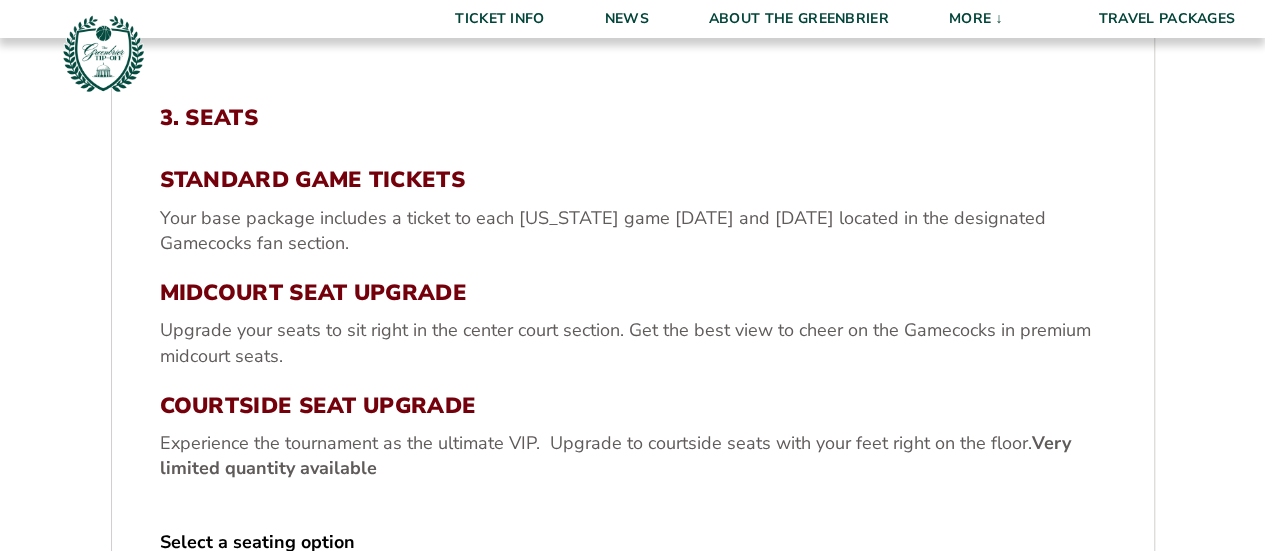 scroll, scrollTop: 814, scrollLeft: 0, axis: vertical 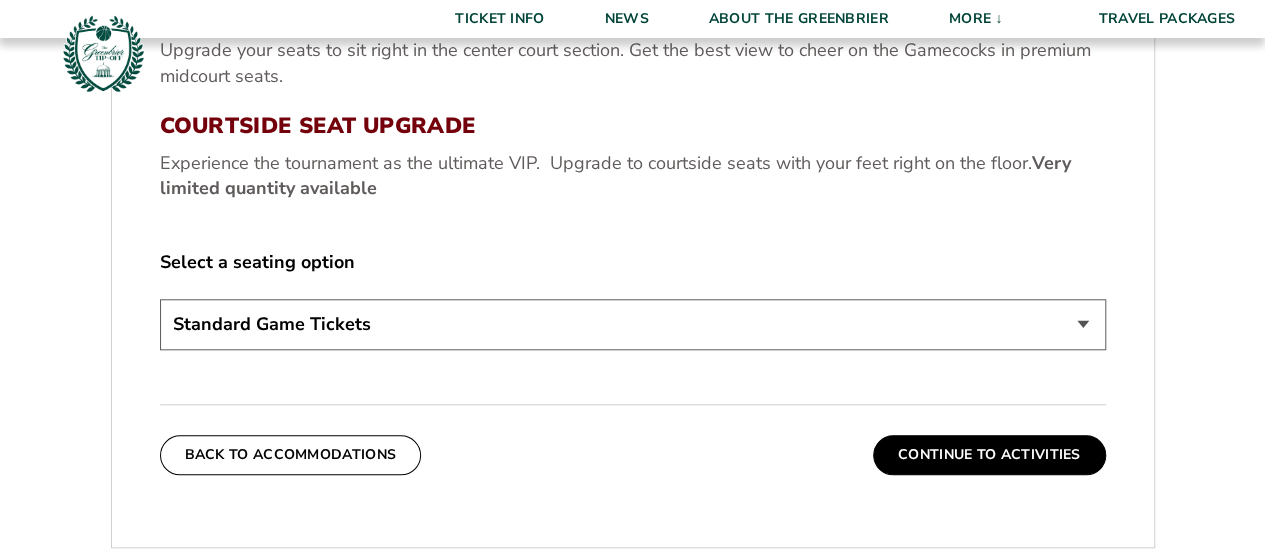 click on "Standard Game Tickets
Midcourt Seat Upgrade (+$130 per person)
Courtside Seat Upgrade (+$590 per person)" at bounding box center [633, 324] 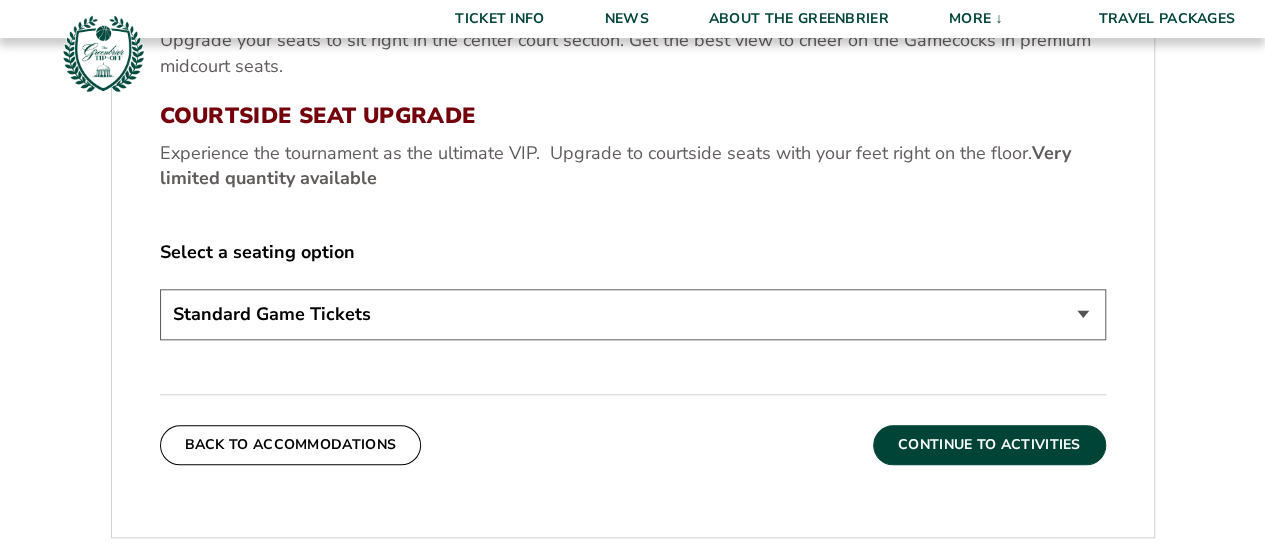click on "Continue To Activities" at bounding box center [989, 445] 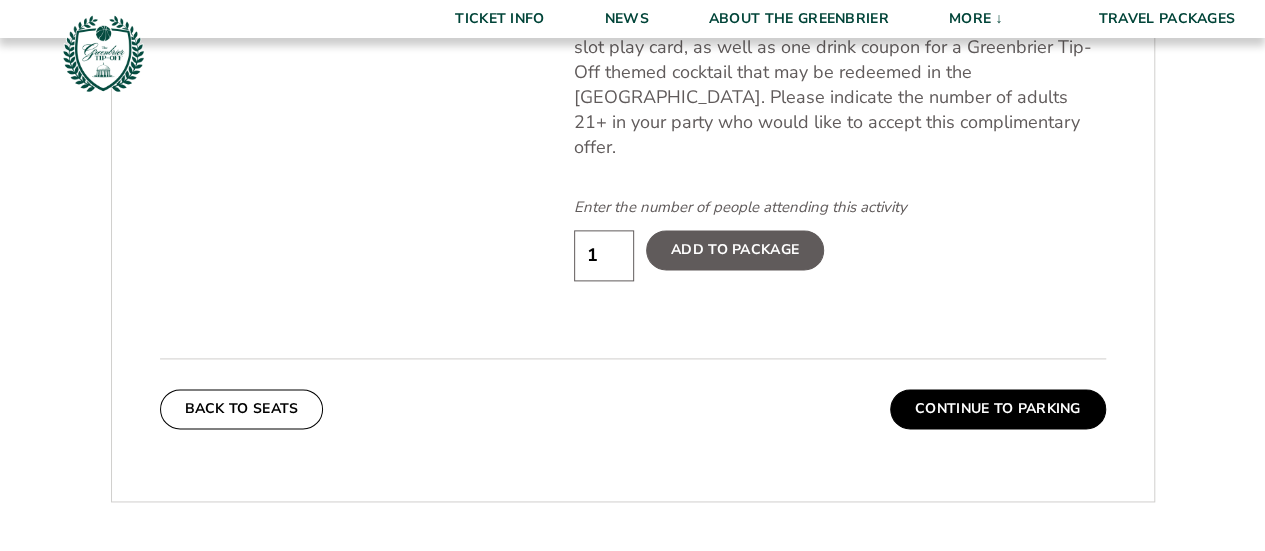 scroll, scrollTop: 1198, scrollLeft: 0, axis: vertical 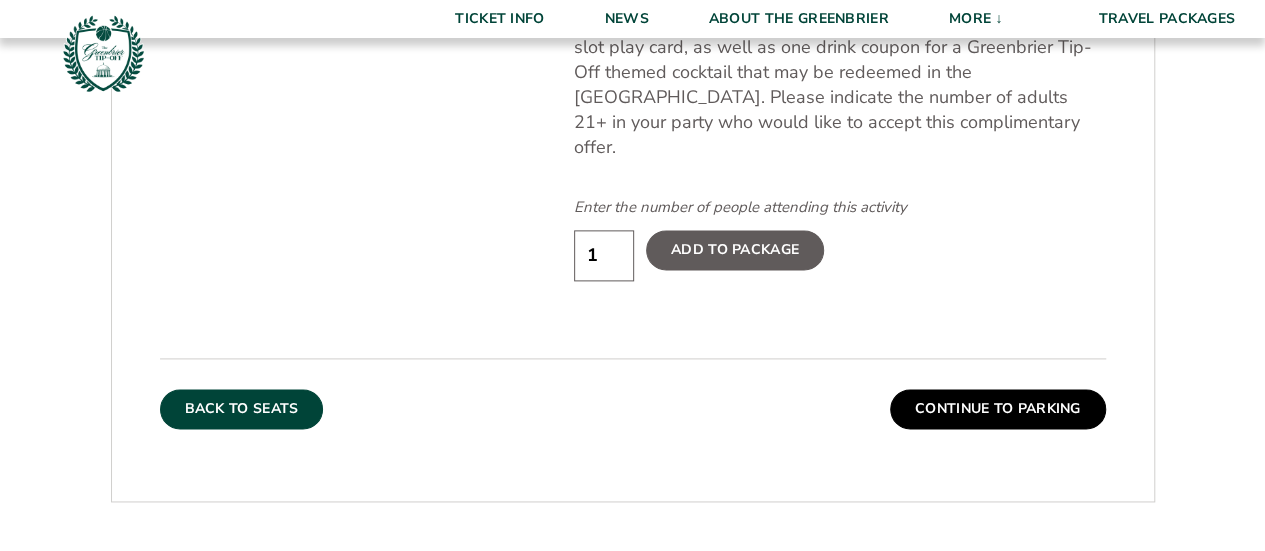 click on "Back To Seats" at bounding box center [242, 409] 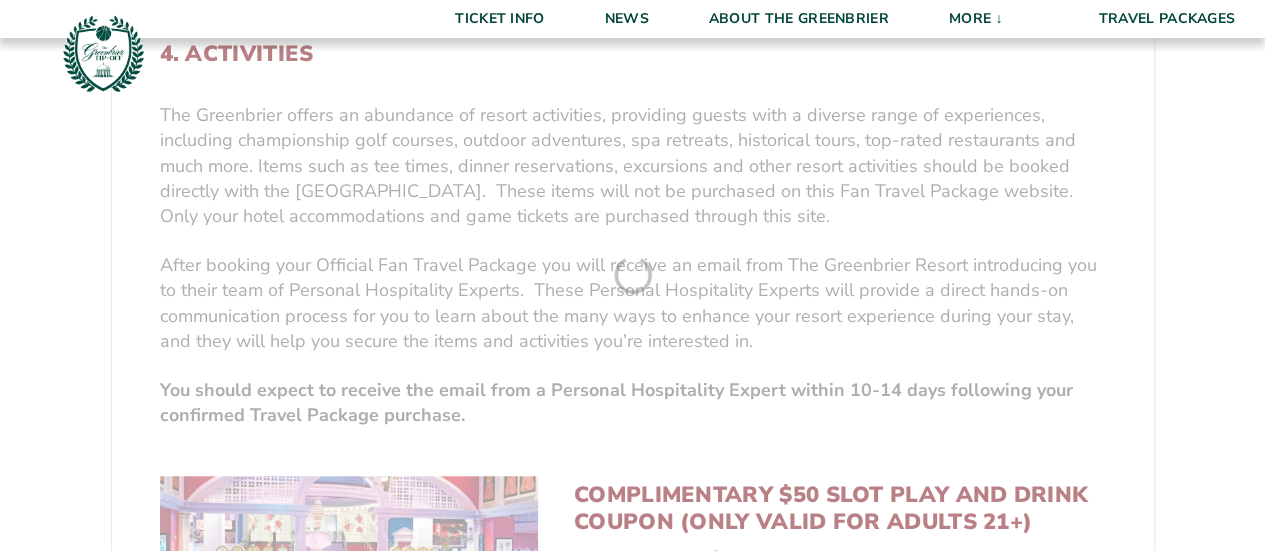 scroll, scrollTop: 260, scrollLeft: 0, axis: vertical 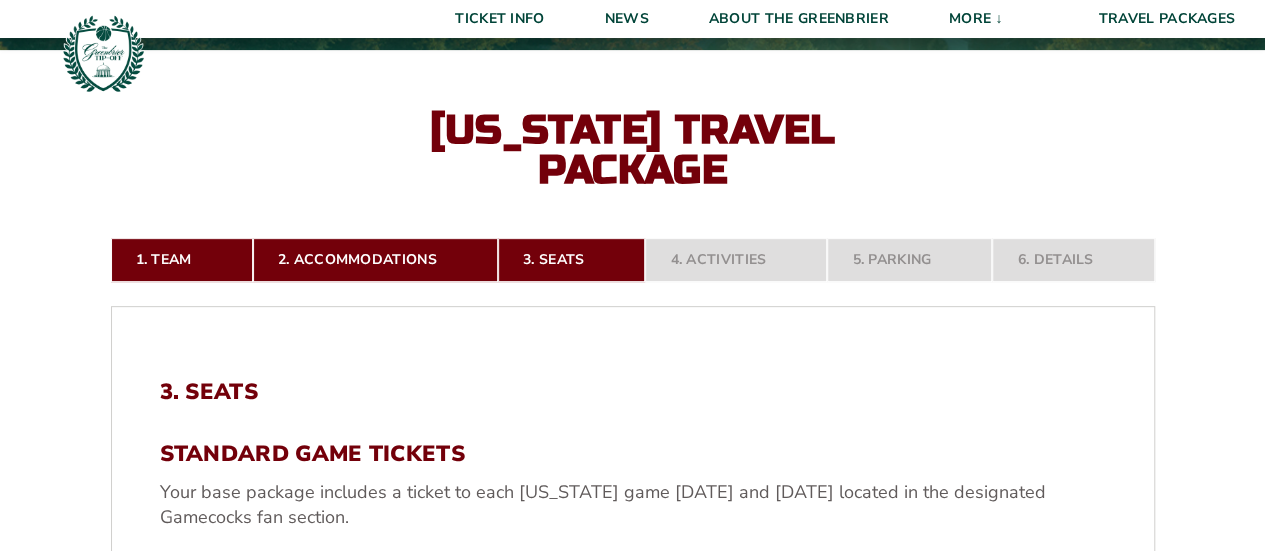 drag, startPoint x: 506, startPoint y: 375, endPoint x: 402, endPoint y: 403, distance: 107.70329 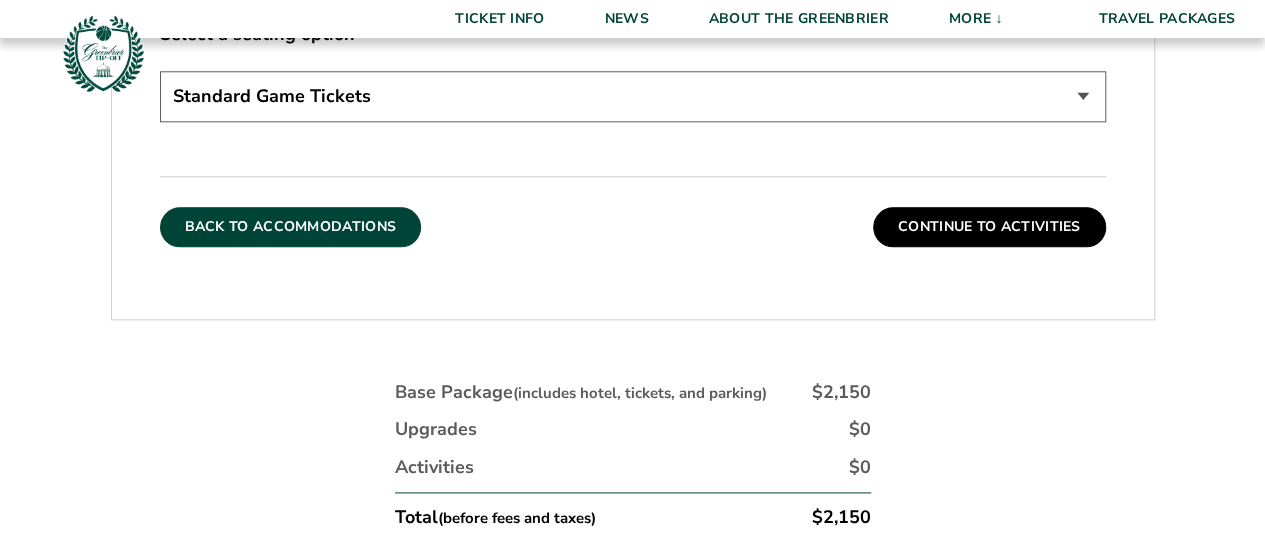 click on "Back To Accommodations" at bounding box center (291, 227) 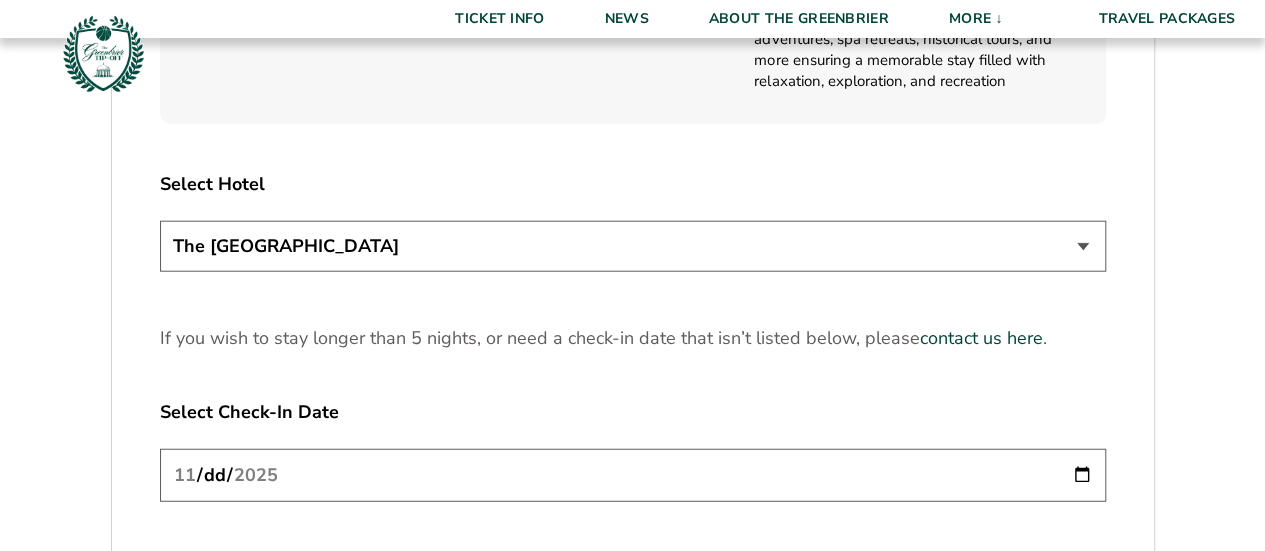 scroll, scrollTop: 2458, scrollLeft: 0, axis: vertical 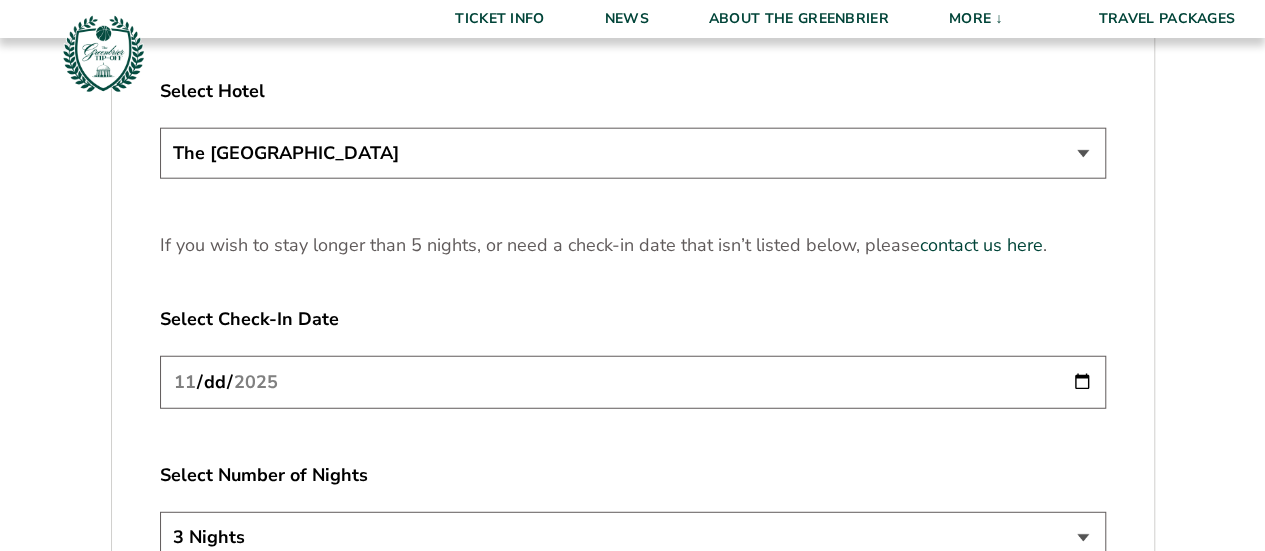 click on "[DATE]" at bounding box center (633, 382) 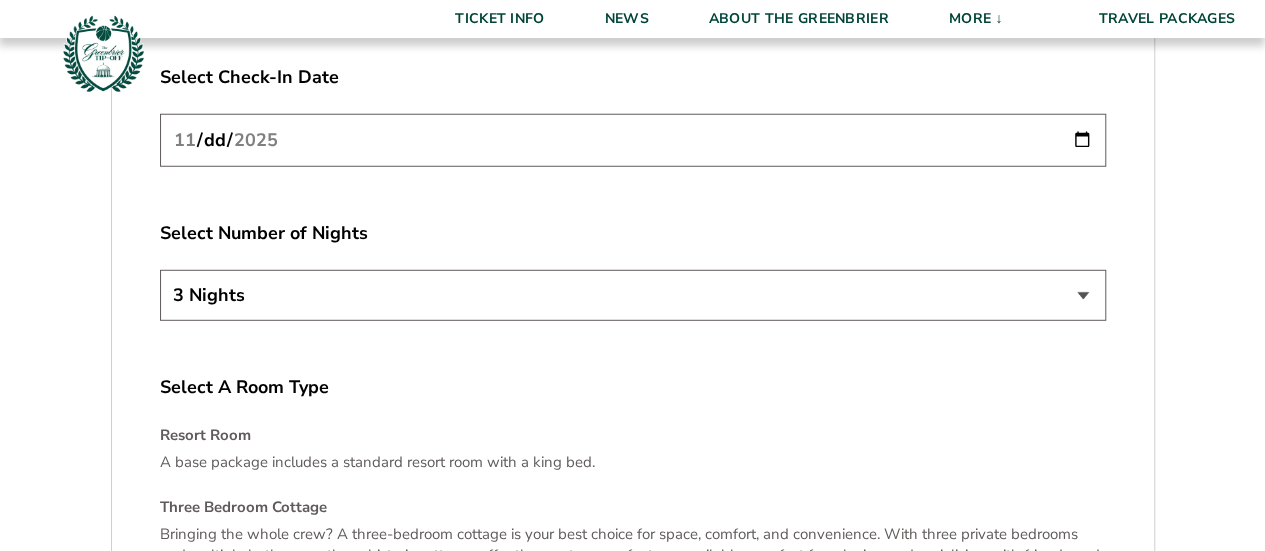 scroll, scrollTop: 2705, scrollLeft: 0, axis: vertical 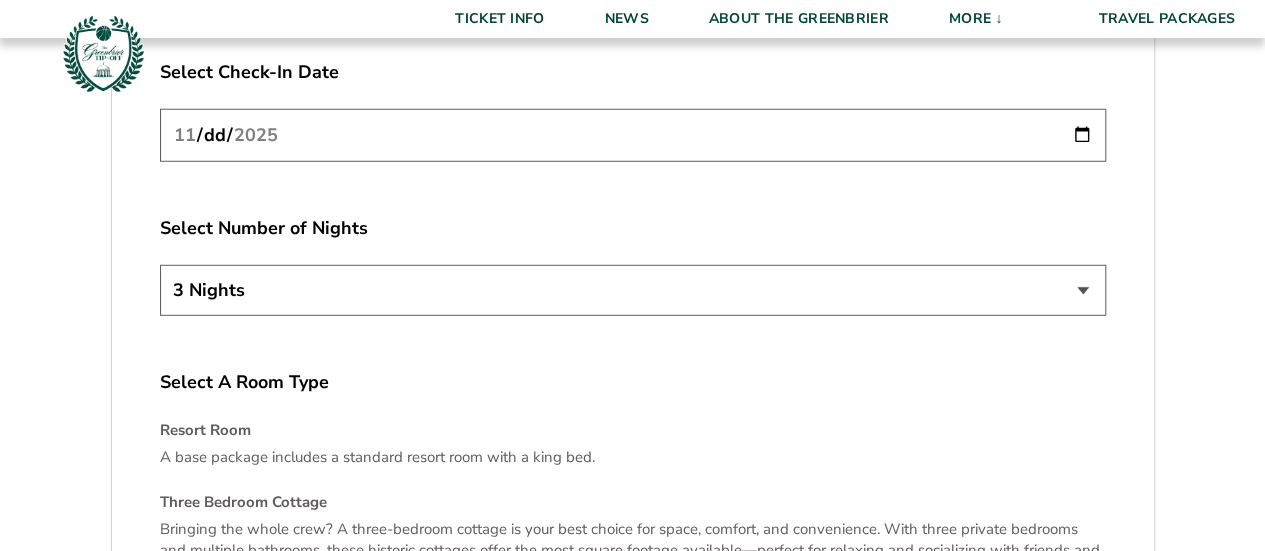 click on "3 Nights
4 Nights
5 Nights" at bounding box center (633, 290) 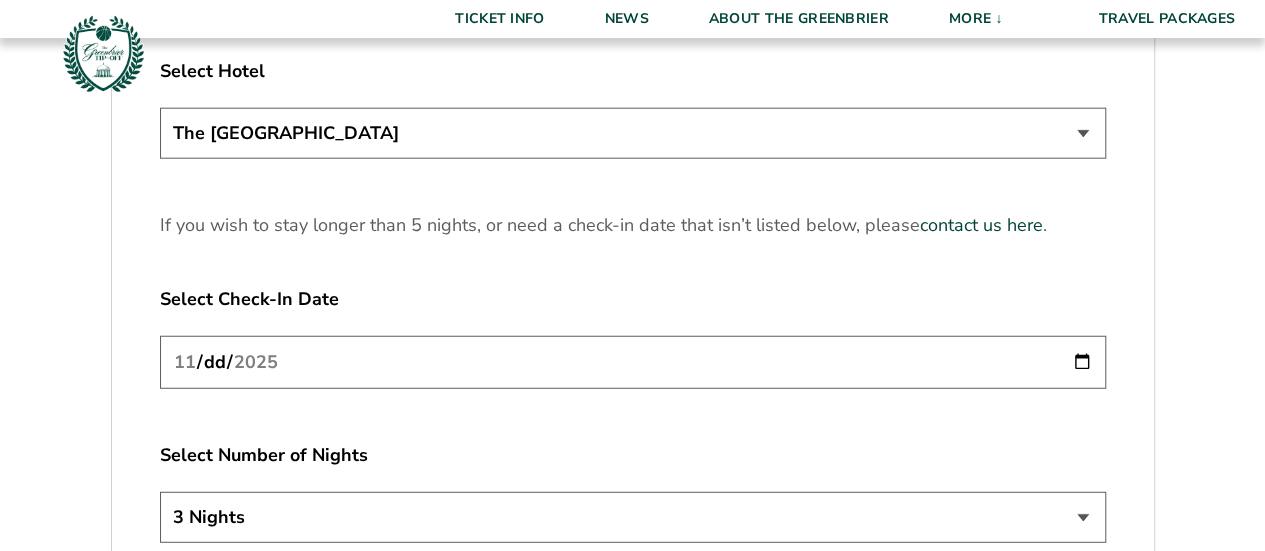 scroll, scrollTop: 2602, scrollLeft: 0, axis: vertical 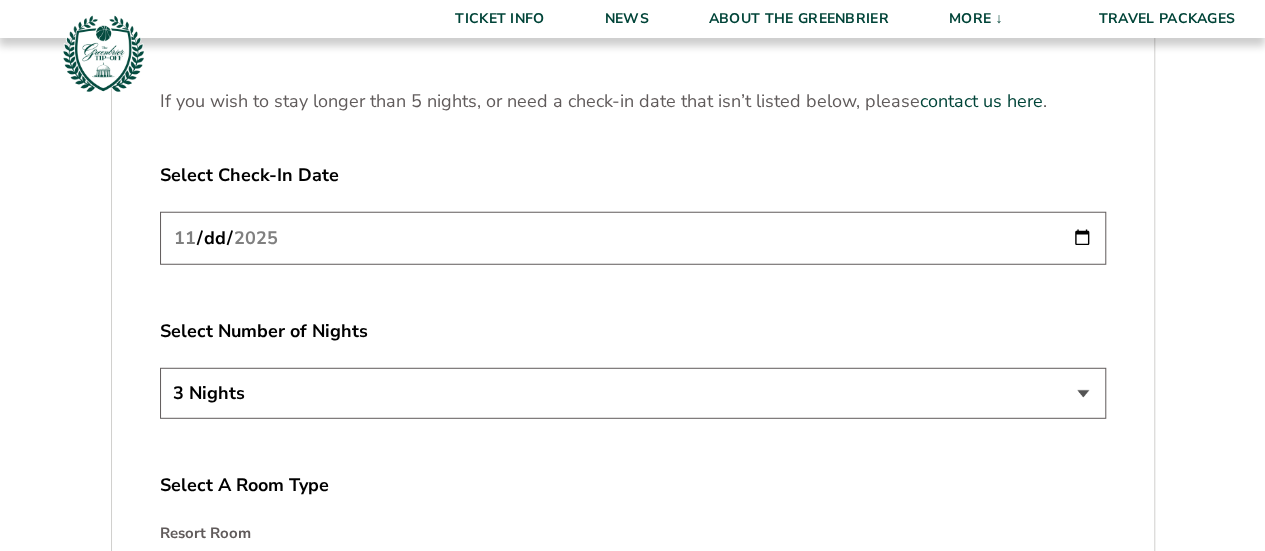 click on "3 Nights
4 Nights
5 Nights" at bounding box center [633, 393] 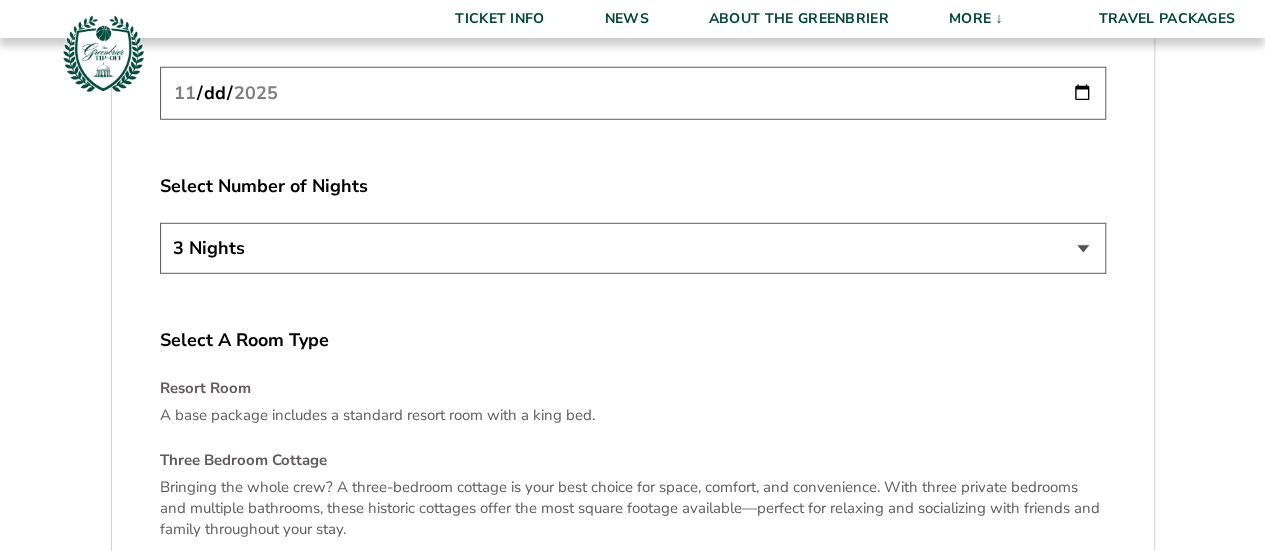 scroll, scrollTop: 2745, scrollLeft: 0, axis: vertical 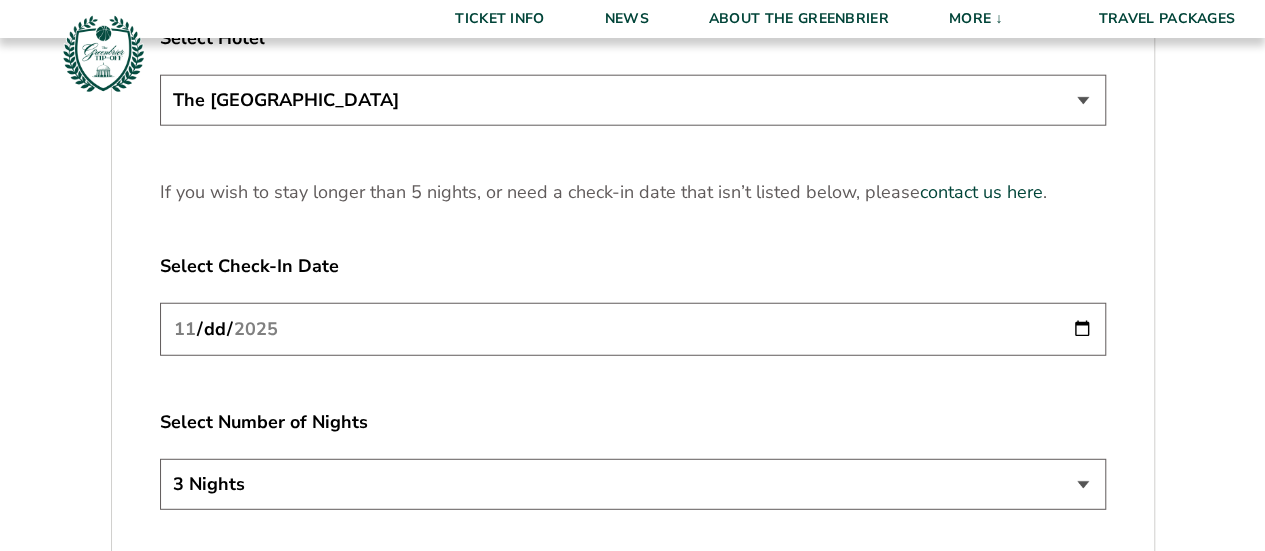 click on "[DATE]" at bounding box center (633, 329) 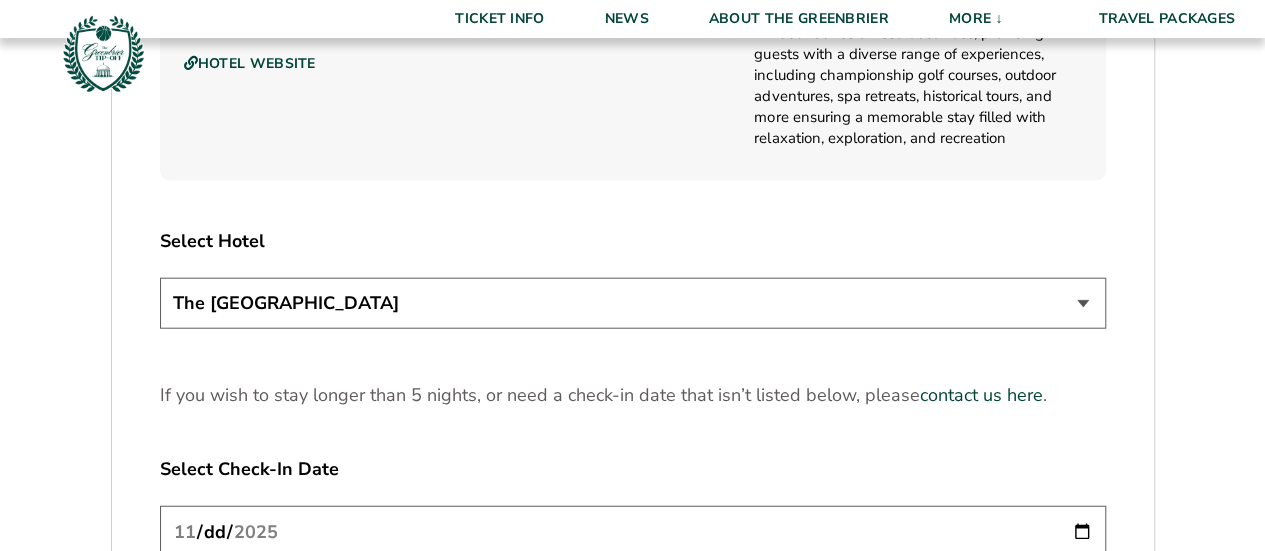 scroll, scrollTop: 2307, scrollLeft: 0, axis: vertical 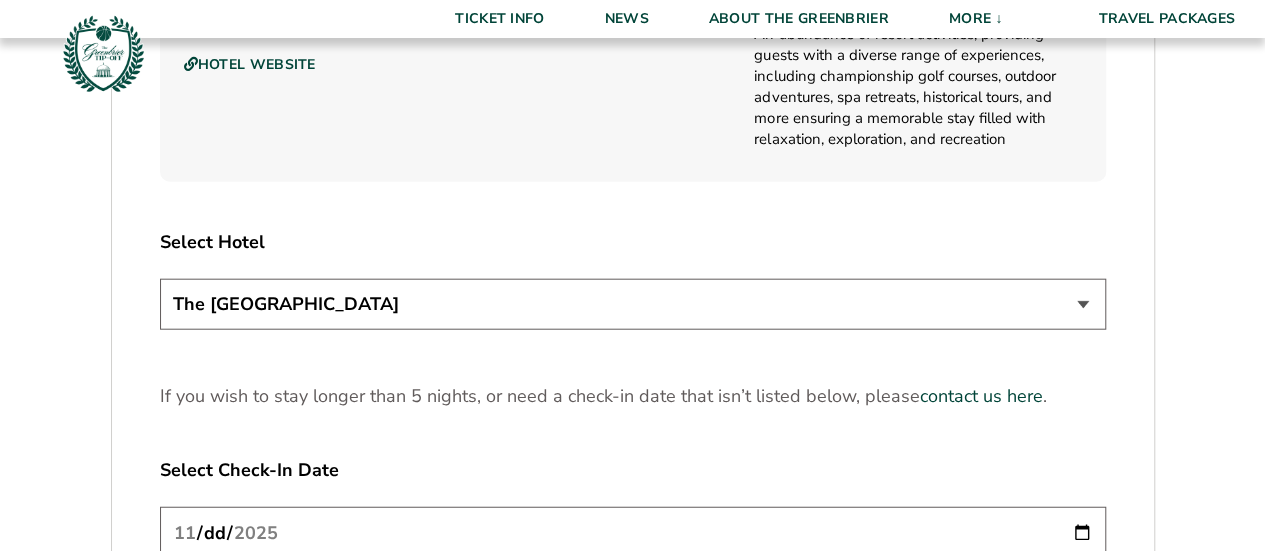 click on "The [GEOGRAPHIC_DATA]" at bounding box center [633, 304] 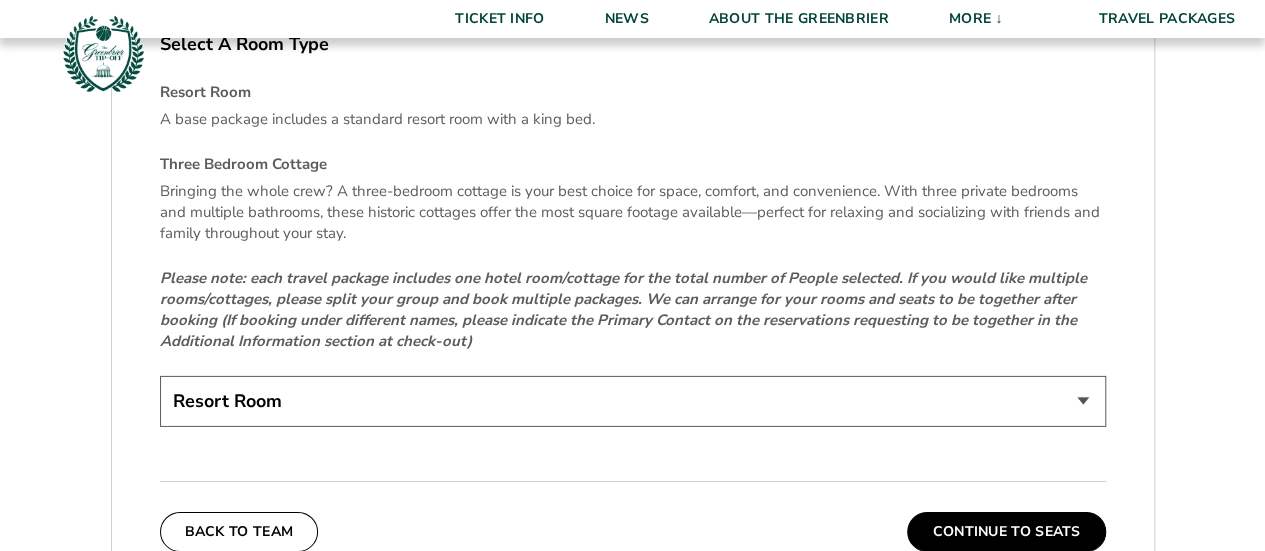 scroll, scrollTop: 3054, scrollLeft: 0, axis: vertical 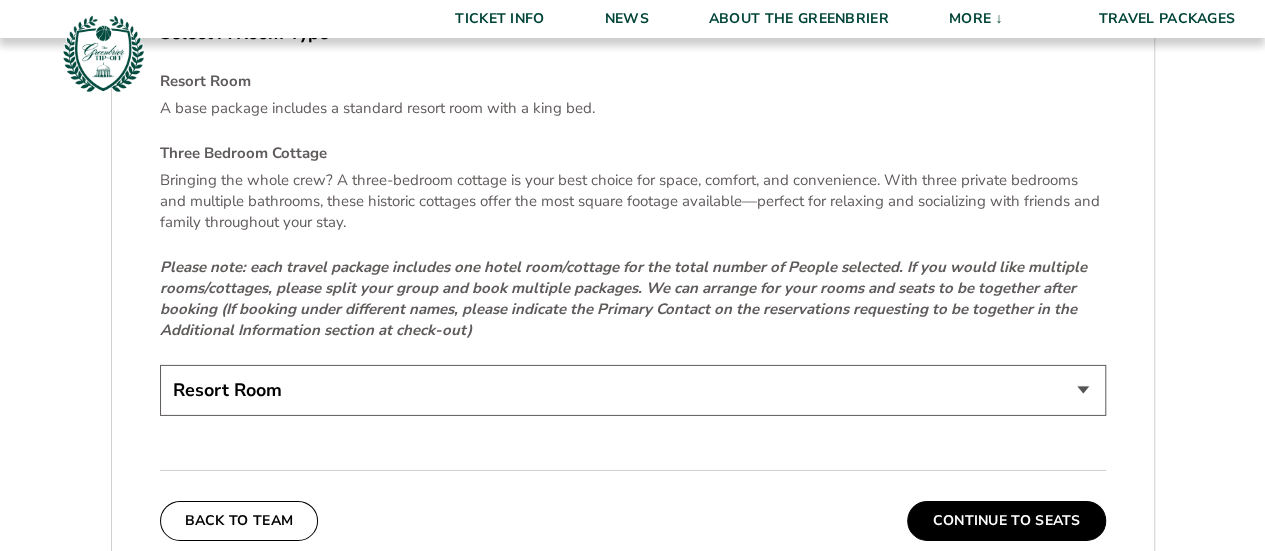 click on "Resort Room  [GEOGRAPHIC_DATA] Cottage (+$1475 per night)" at bounding box center [633, 390] 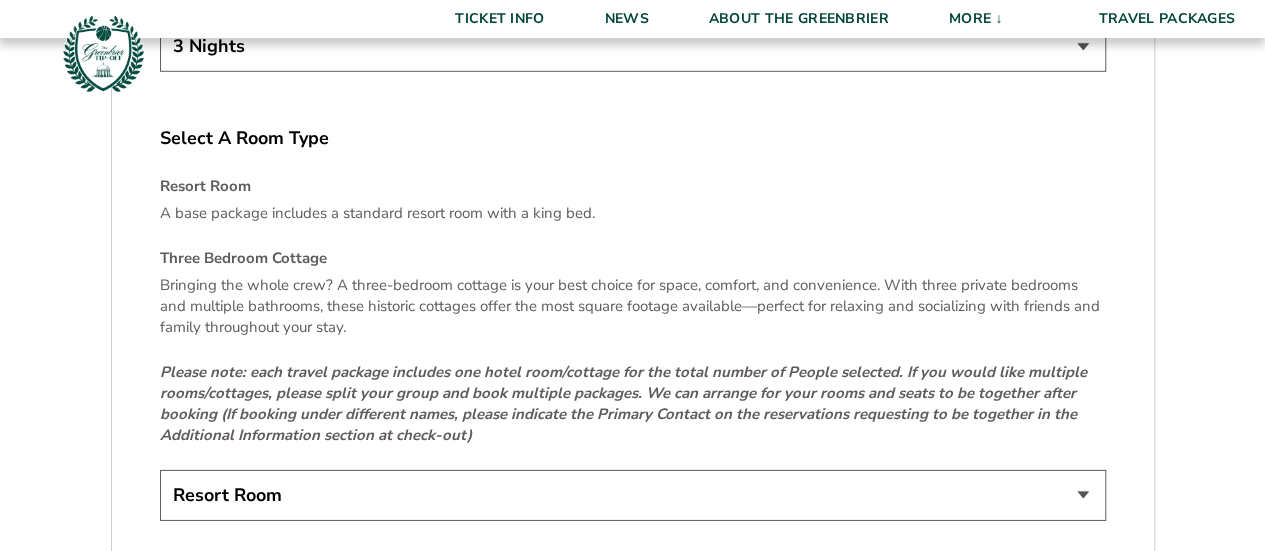 scroll, scrollTop: 2948, scrollLeft: 0, axis: vertical 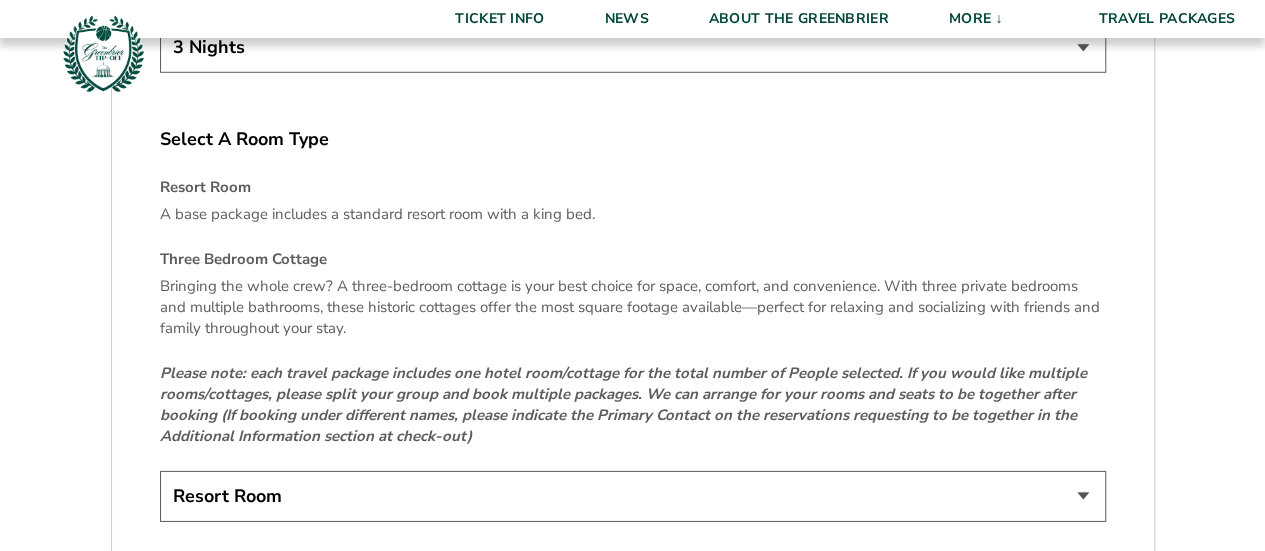 click on "Three Bedroom Cottage" at bounding box center [633, 259] 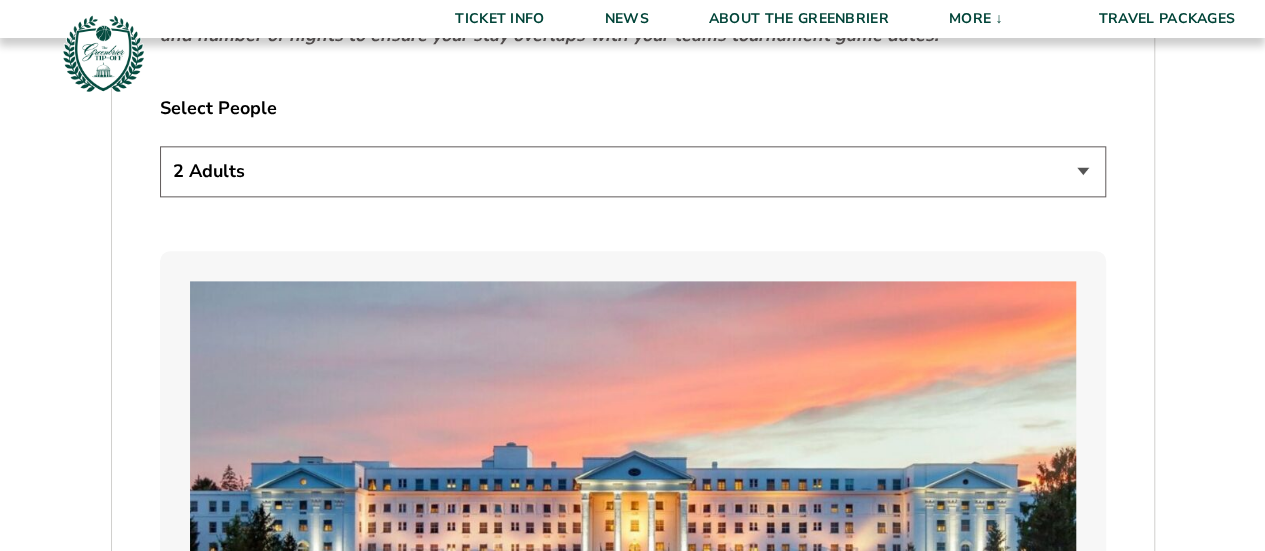 scroll, scrollTop: 1138, scrollLeft: 0, axis: vertical 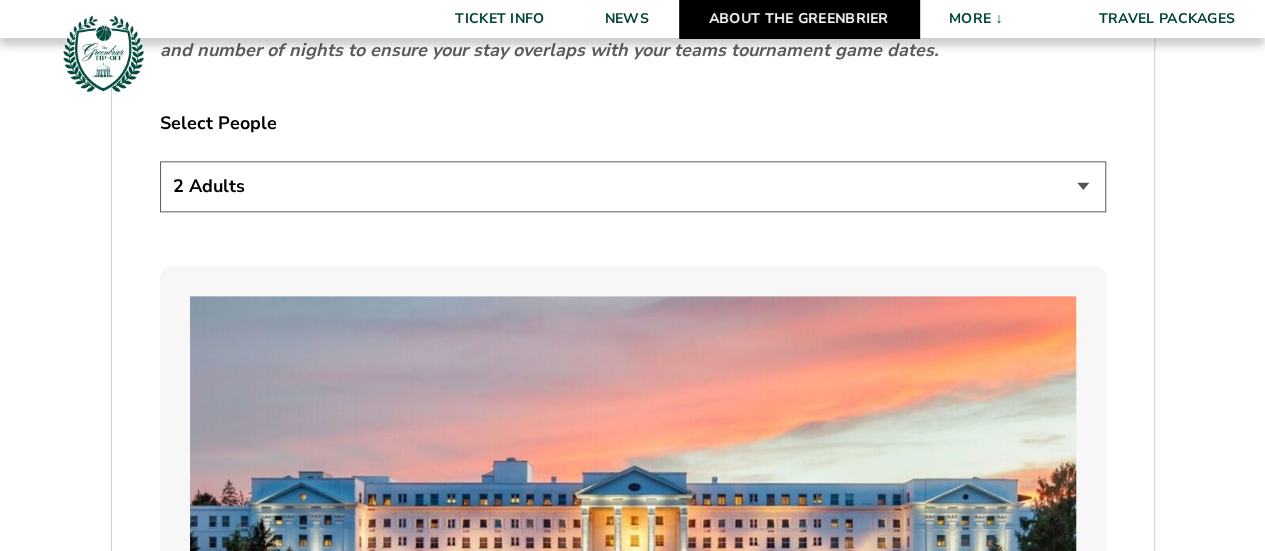click on "About The Greenbrier" at bounding box center [799, 19] 